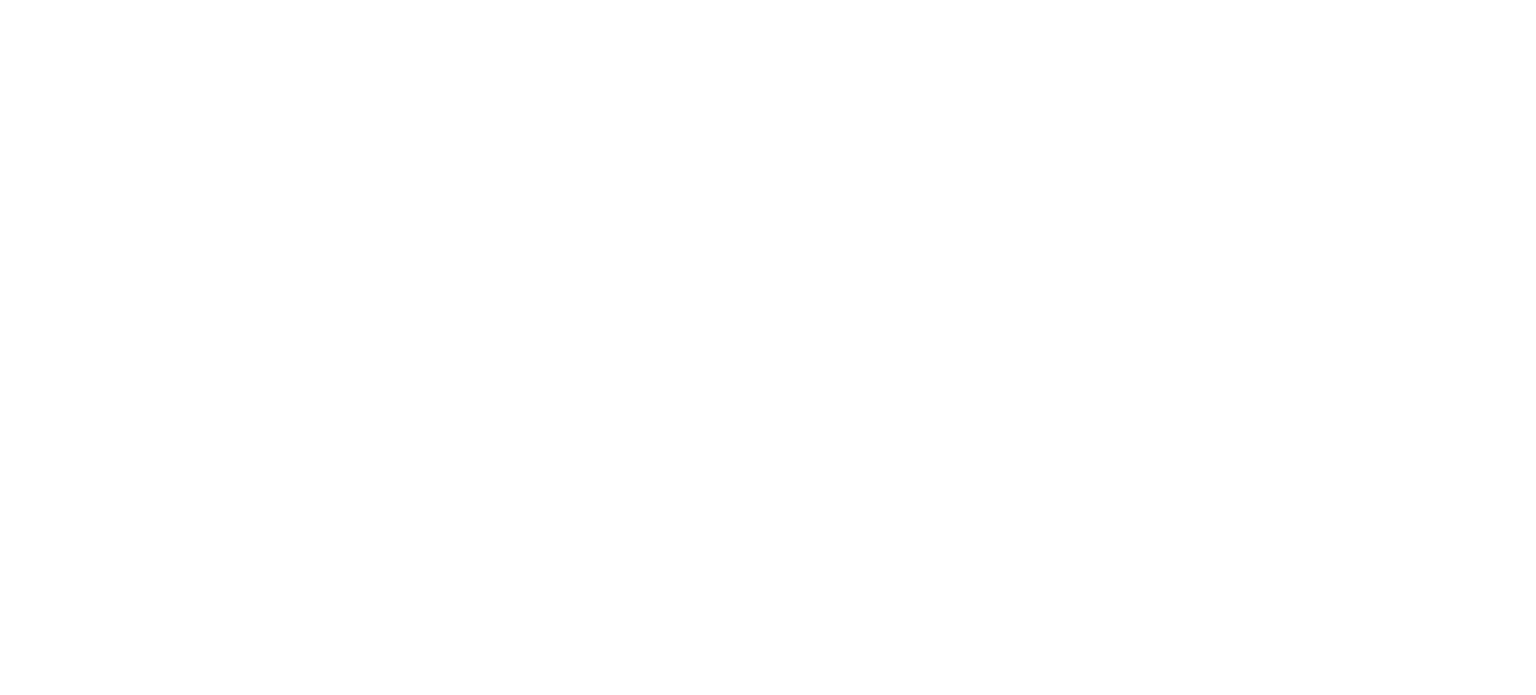 scroll, scrollTop: 0, scrollLeft: 0, axis: both 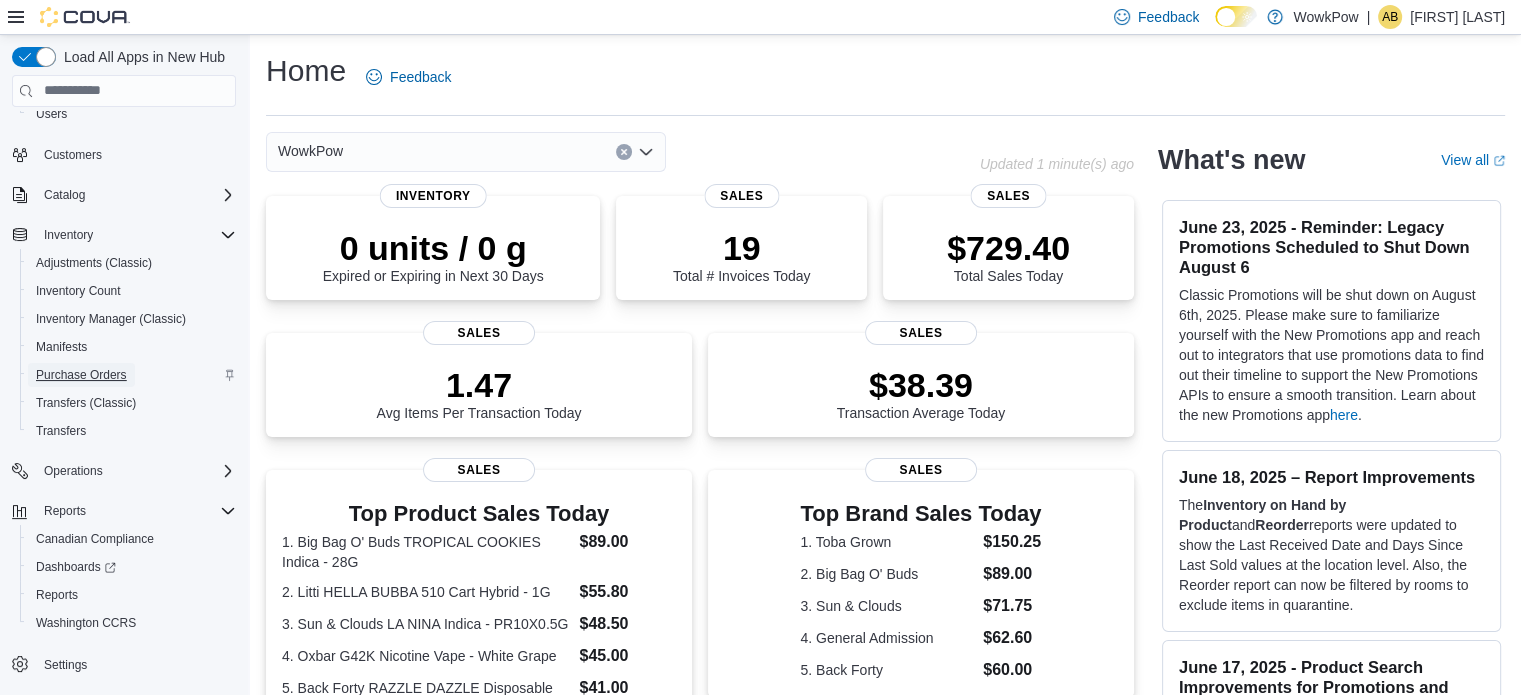 click on "Purchase Orders" at bounding box center [81, 375] 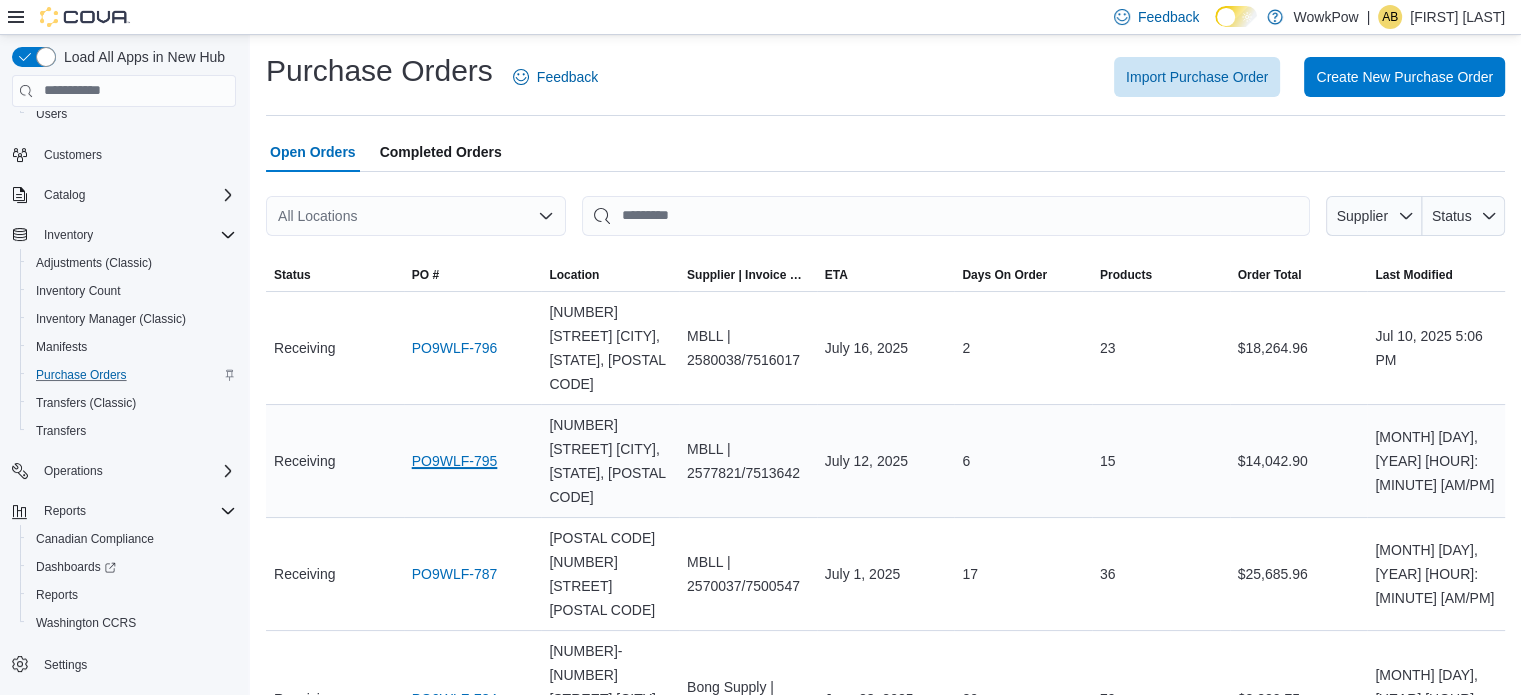 click on "[PURCHASE_ORDER_NUMBER]" at bounding box center (455, 461) 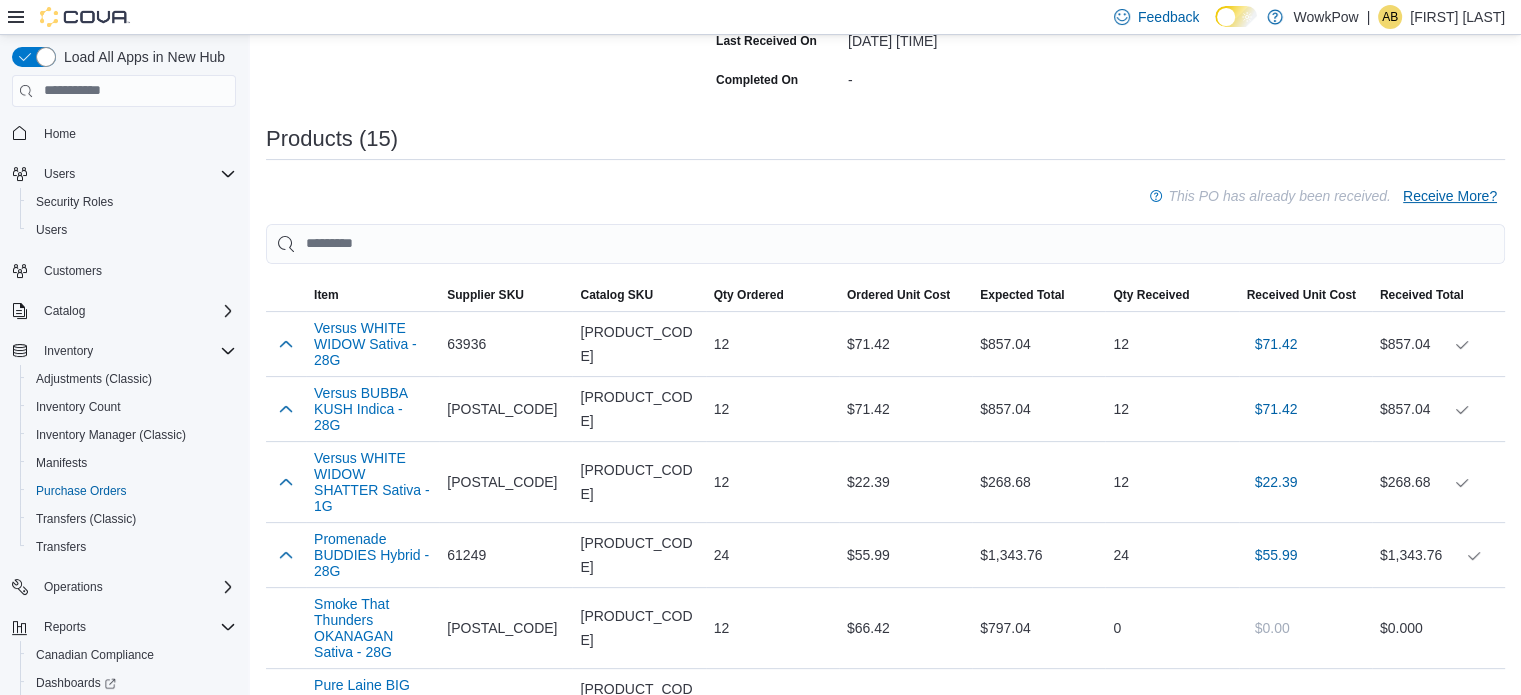 scroll, scrollTop: 400, scrollLeft: 0, axis: vertical 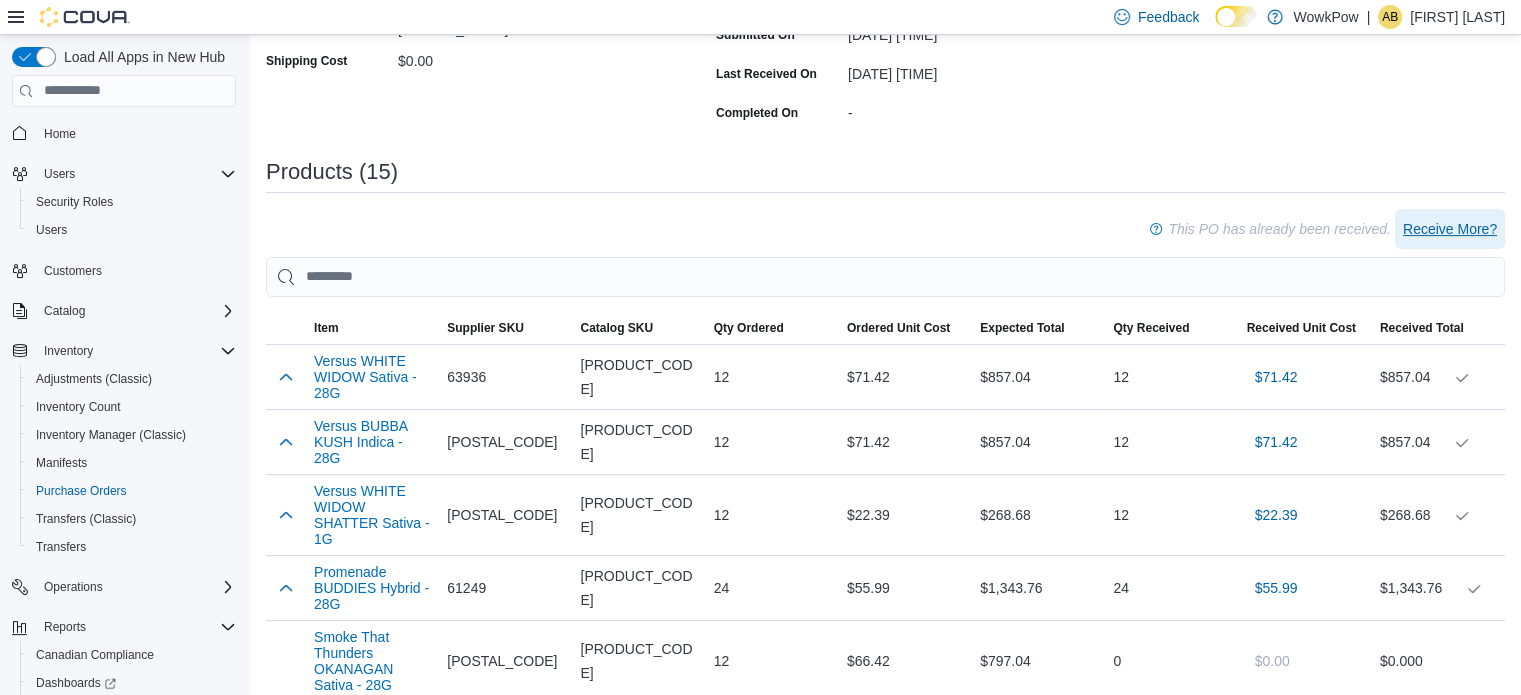 click on "Receive More?" at bounding box center [1450, 229] 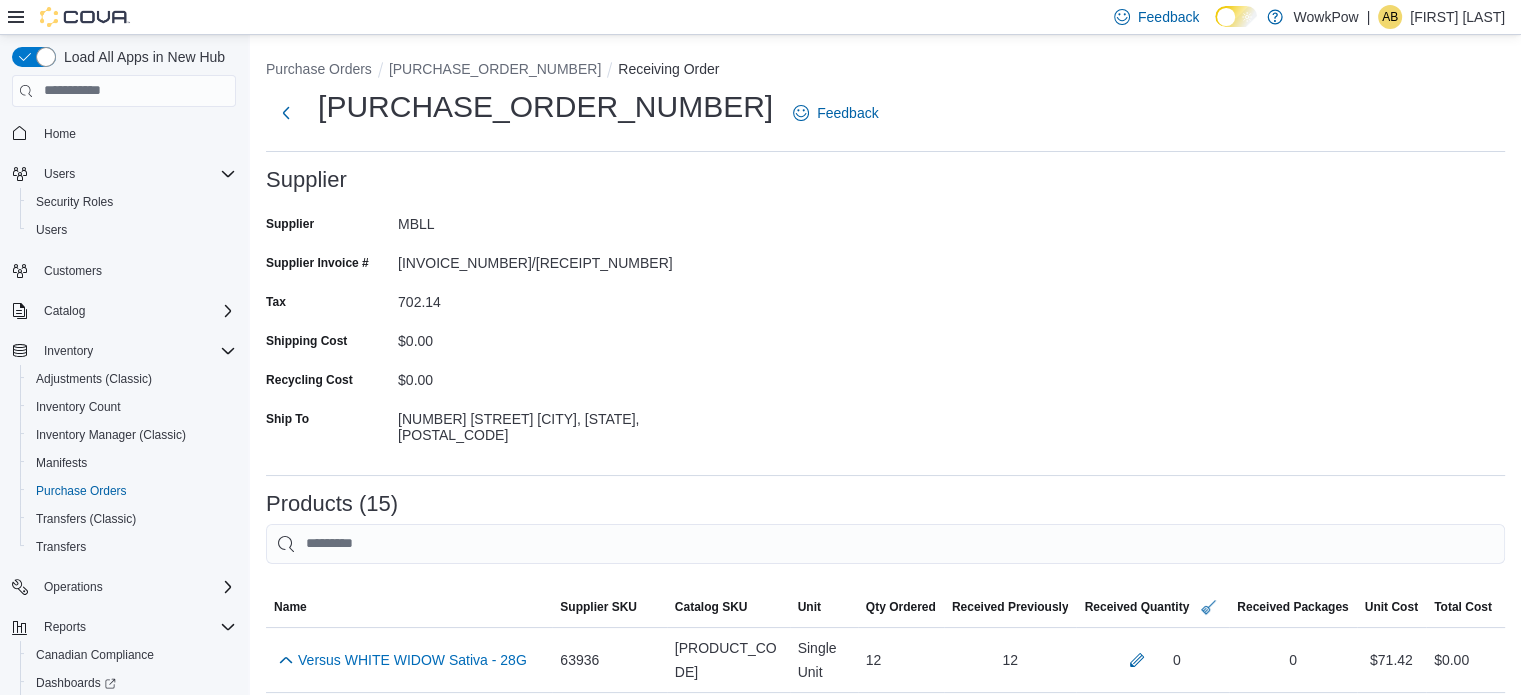 scroll, scrollTop: 886, scrollLeft: 0, axis: vertical 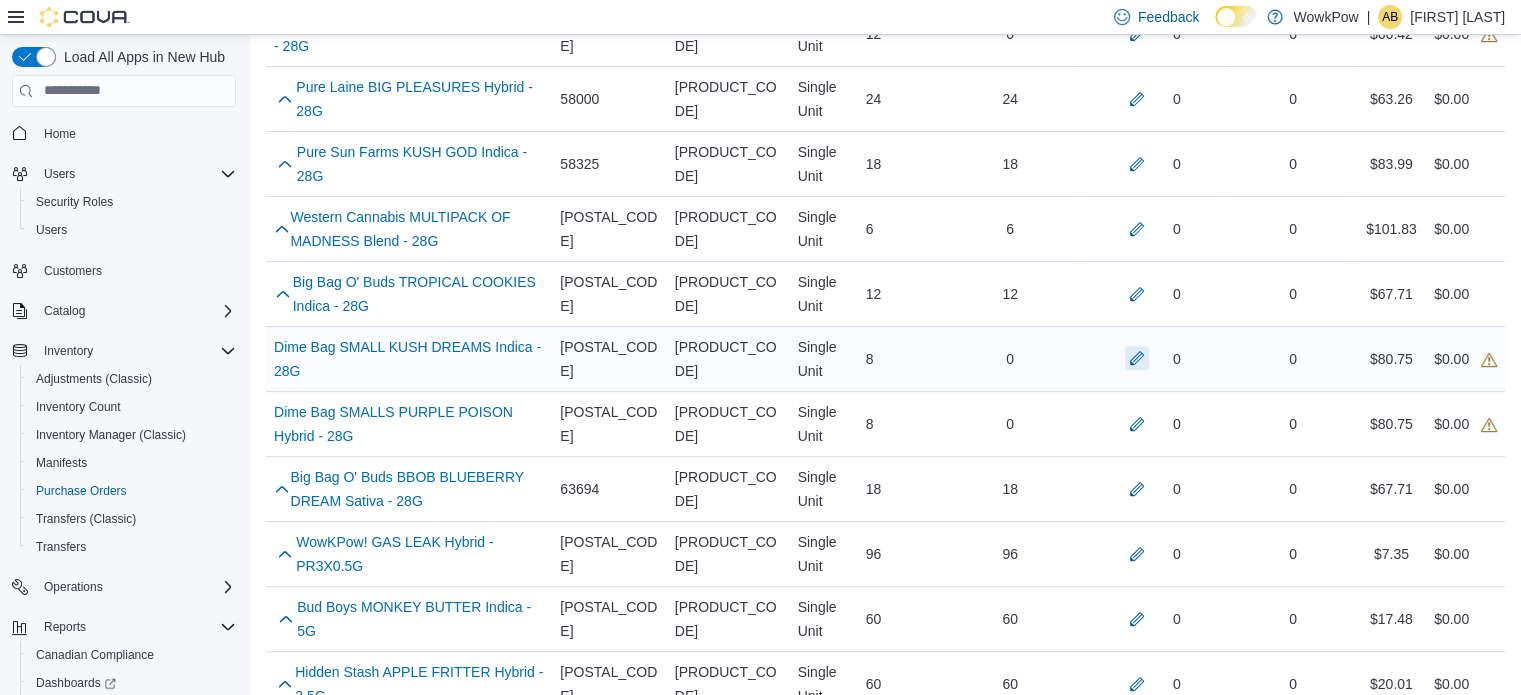 click at bounding box center [1137, 358] 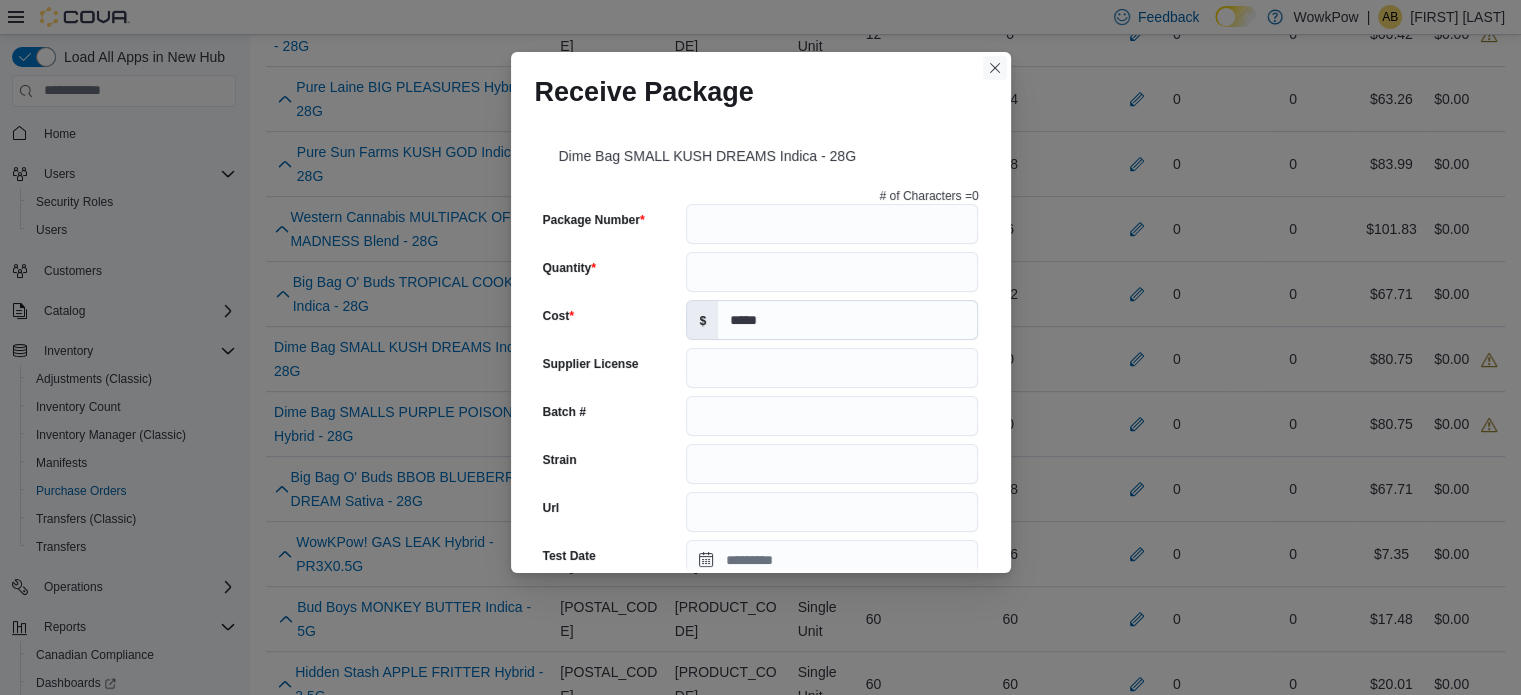 type 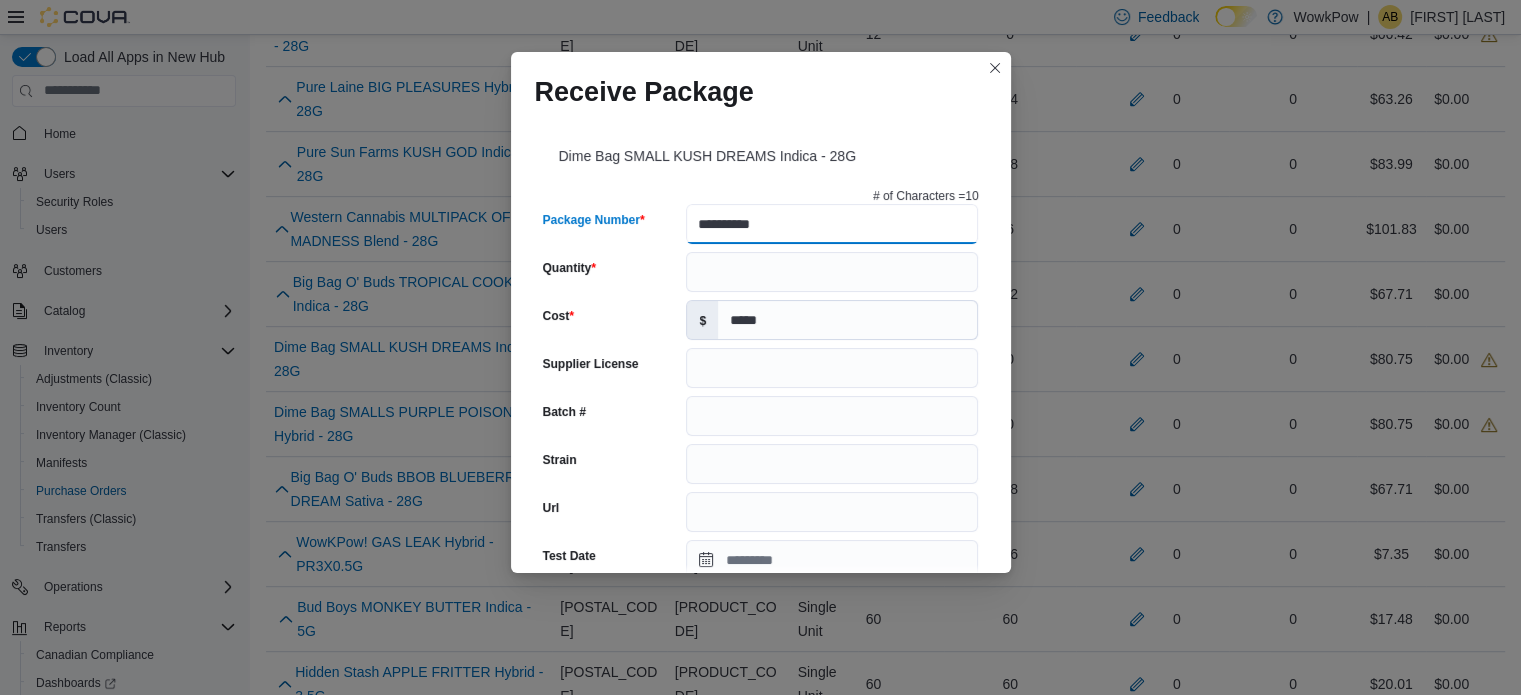 type on "**********" 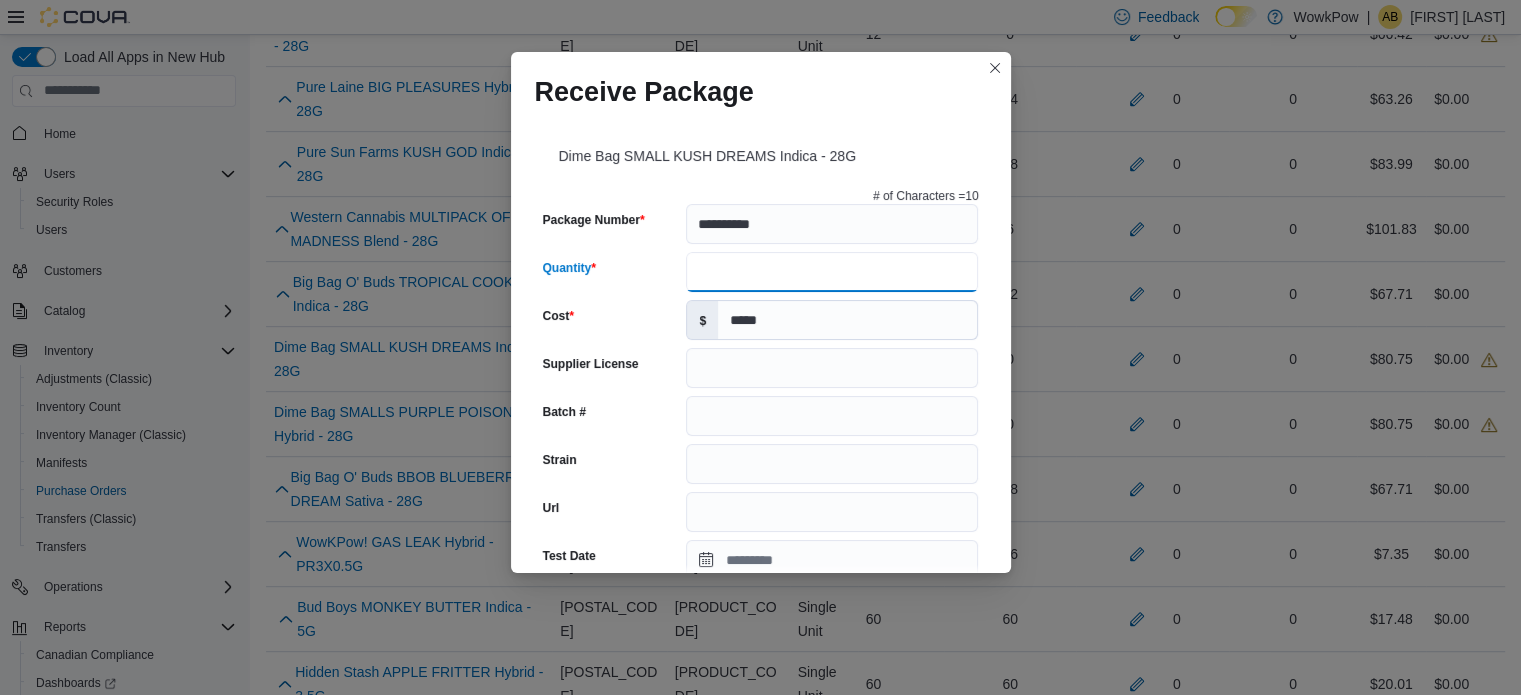 type on "*" 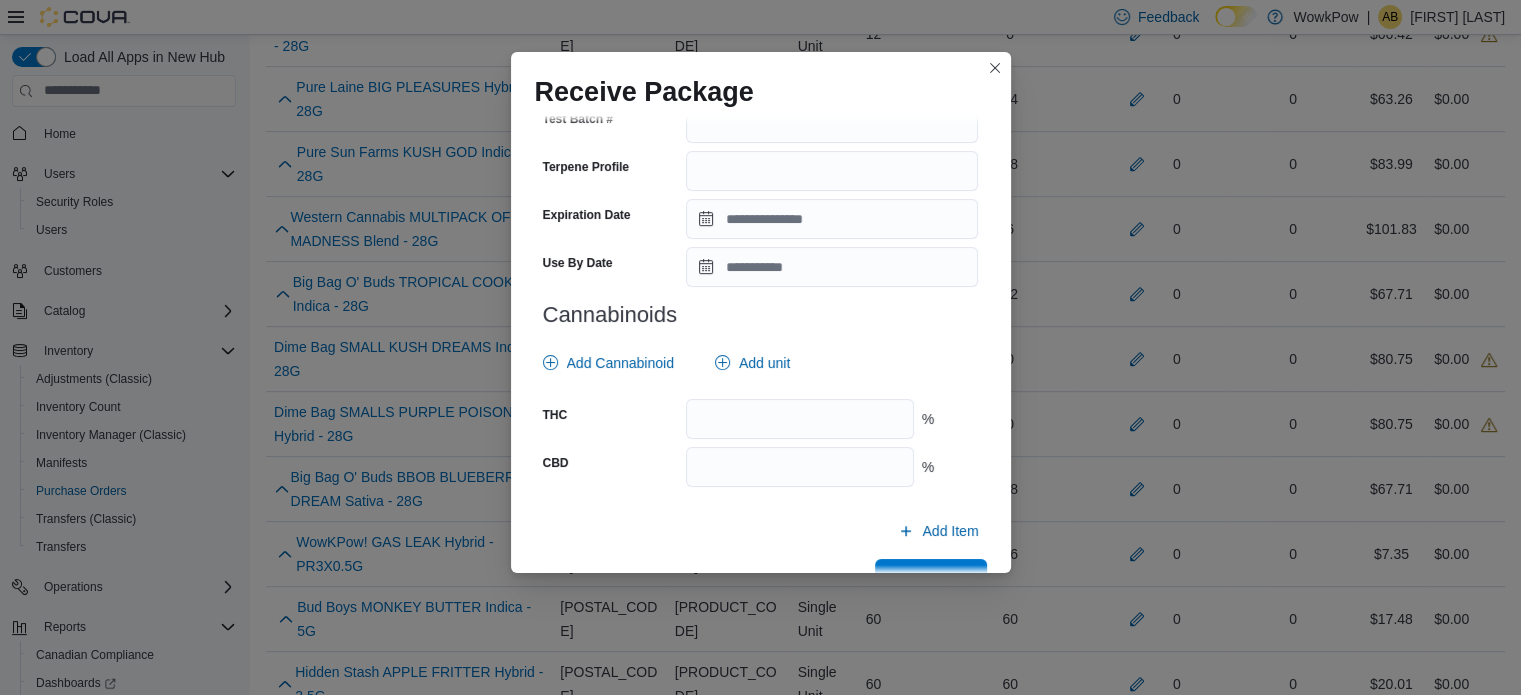 scroll, scrollTop: 726, scrollLeft: 0, axis: vertical 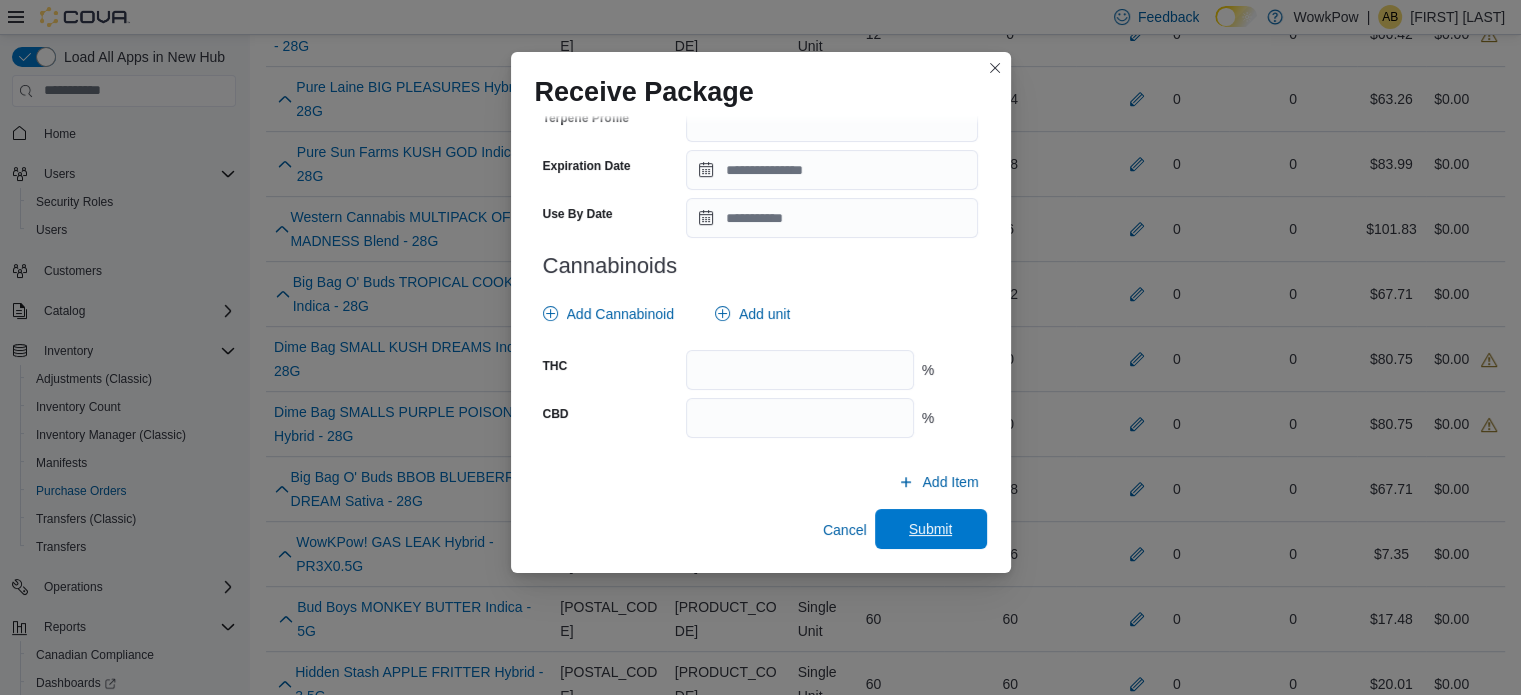 click on "Submit" at bounding box center [931, 529] 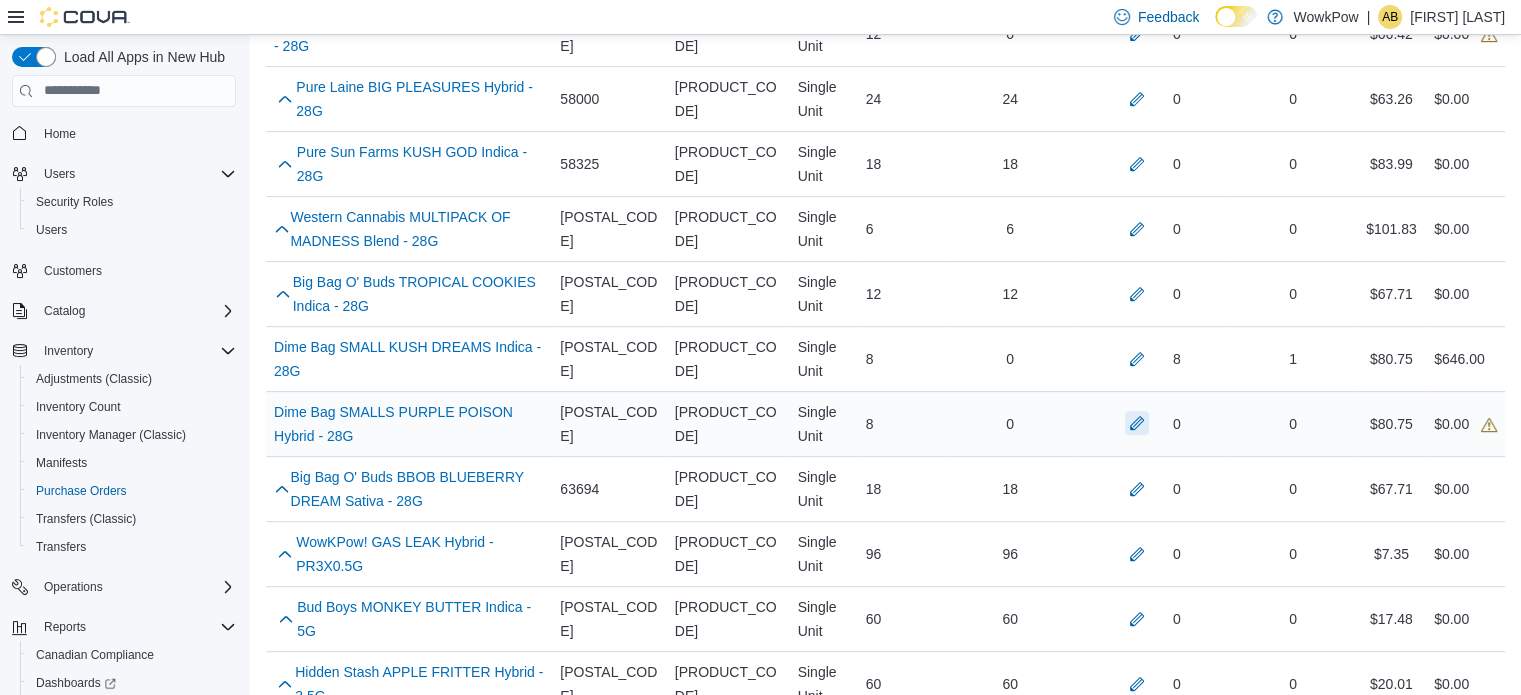 click at bounding box center (1137, 423) 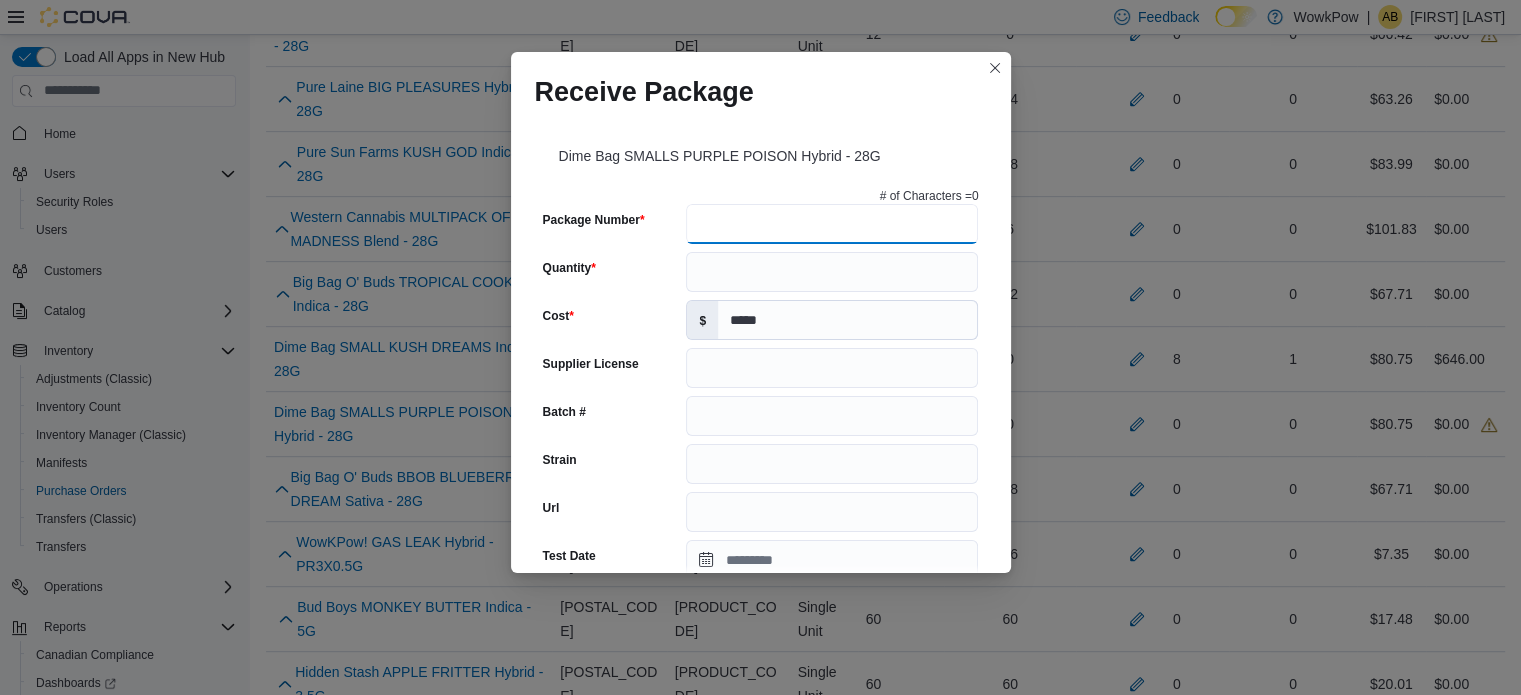 click on "Package Number" at bounding box center [832, 224] 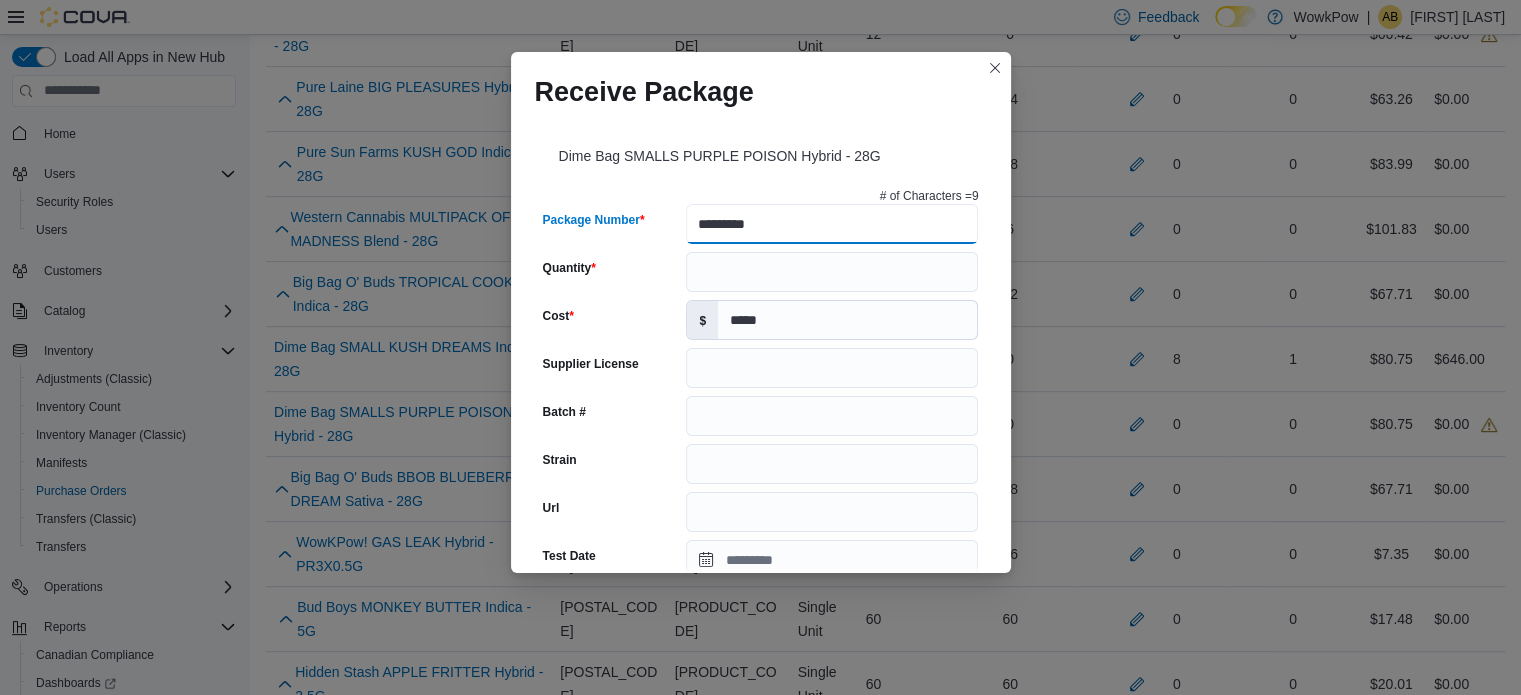 type on "*********" 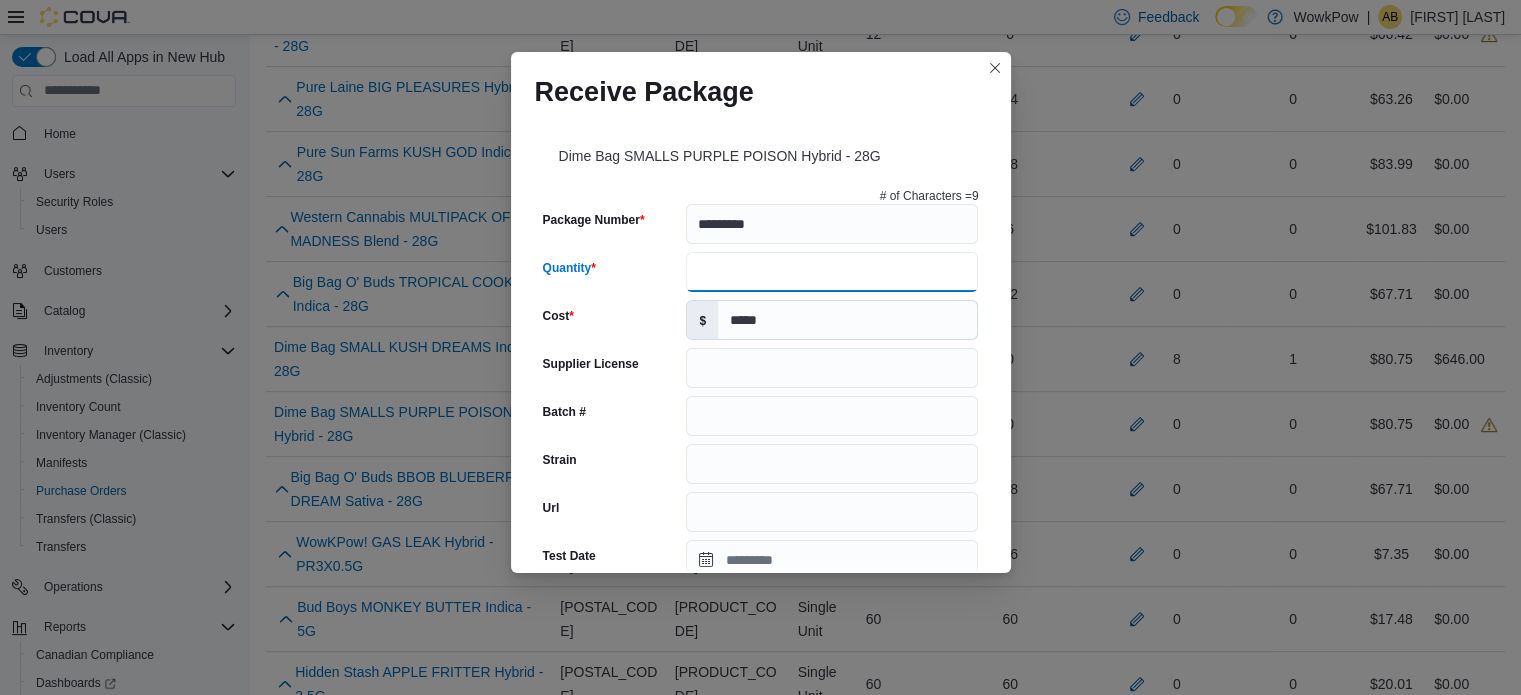 type on "*" 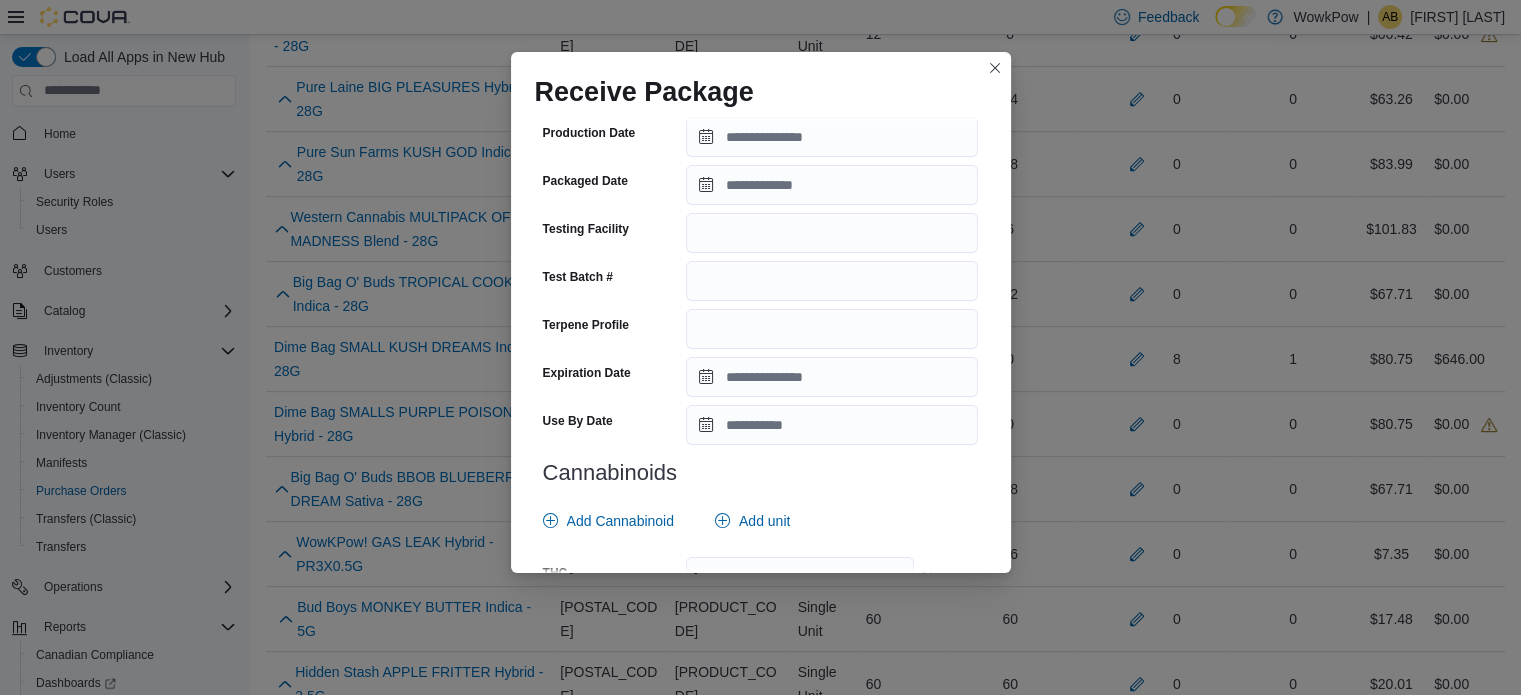 scroll, scrollTop: 726, scrollLeft: 0, axis: vertical 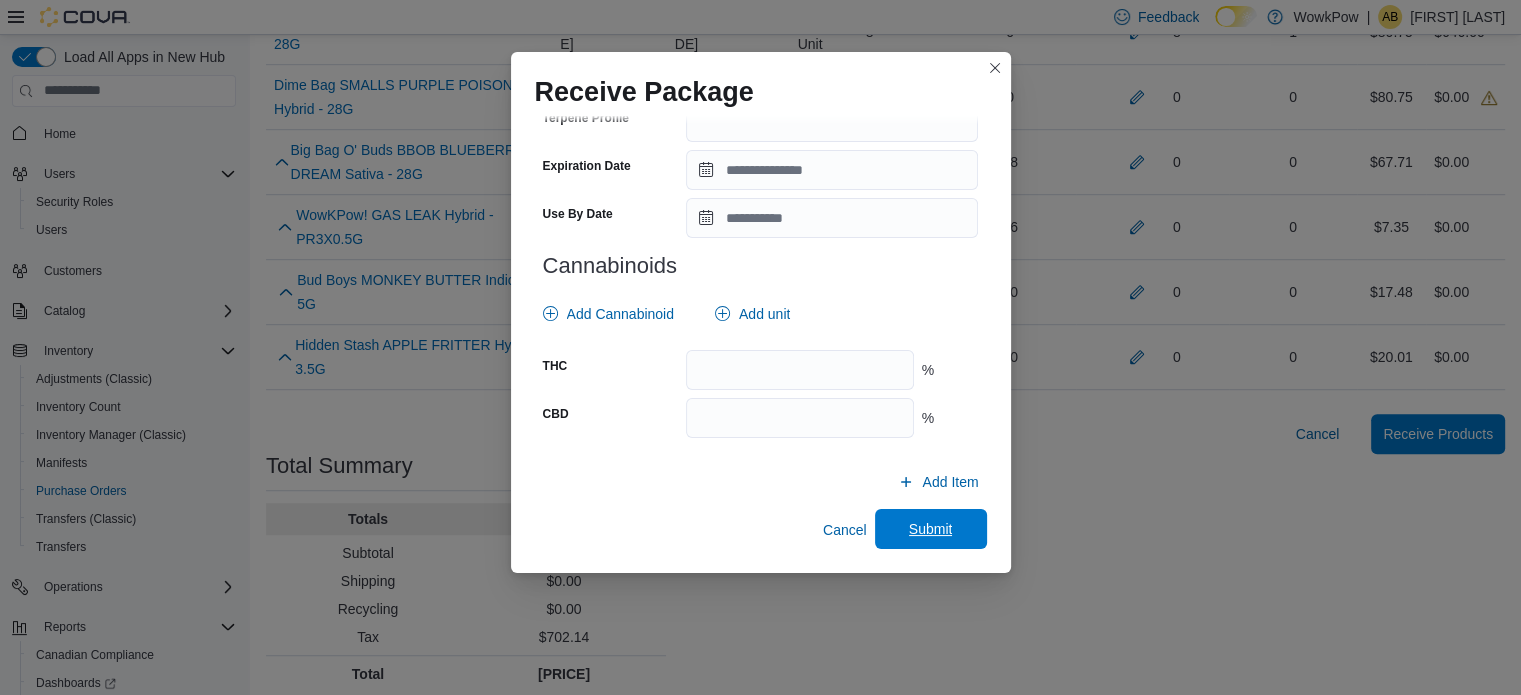 click on "Submit" at bounding box center (931, 529) 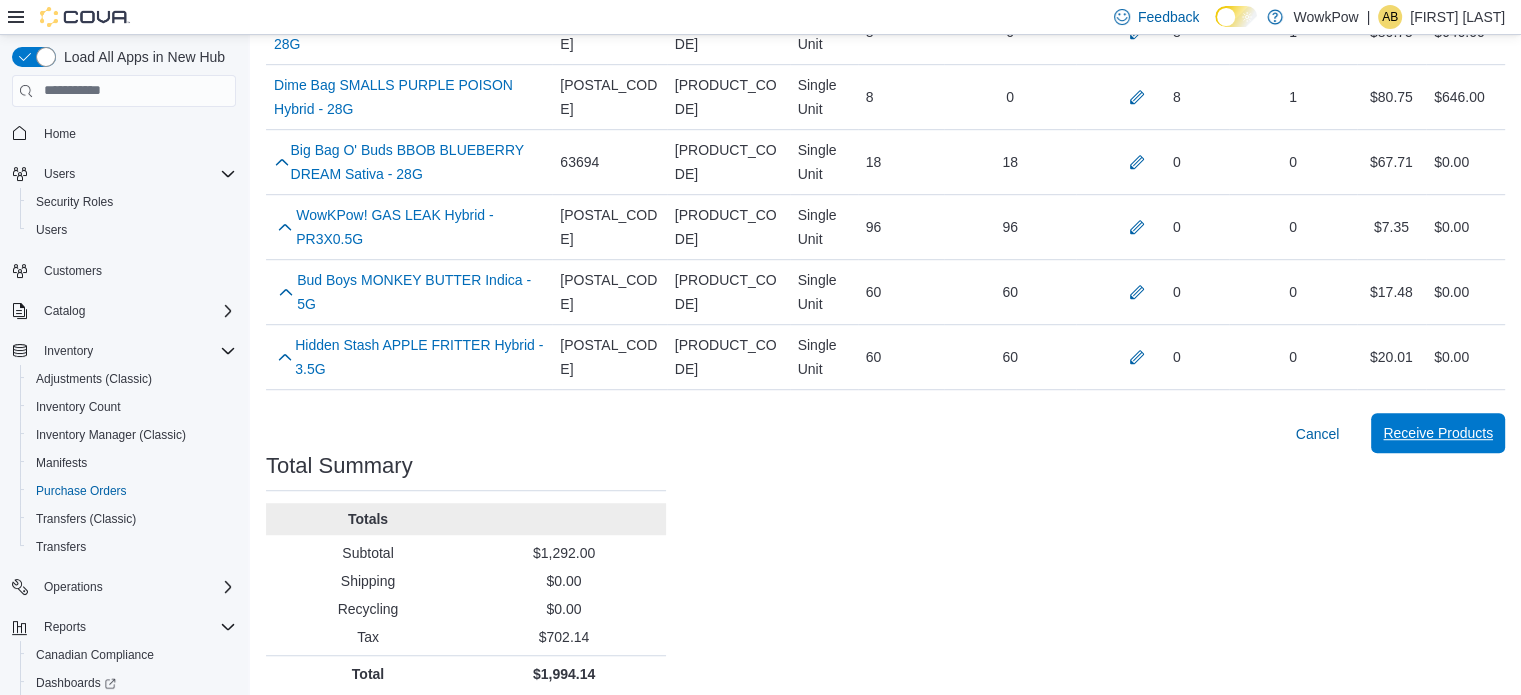 click on "Receive Products" at bounding box center (1438, 433) 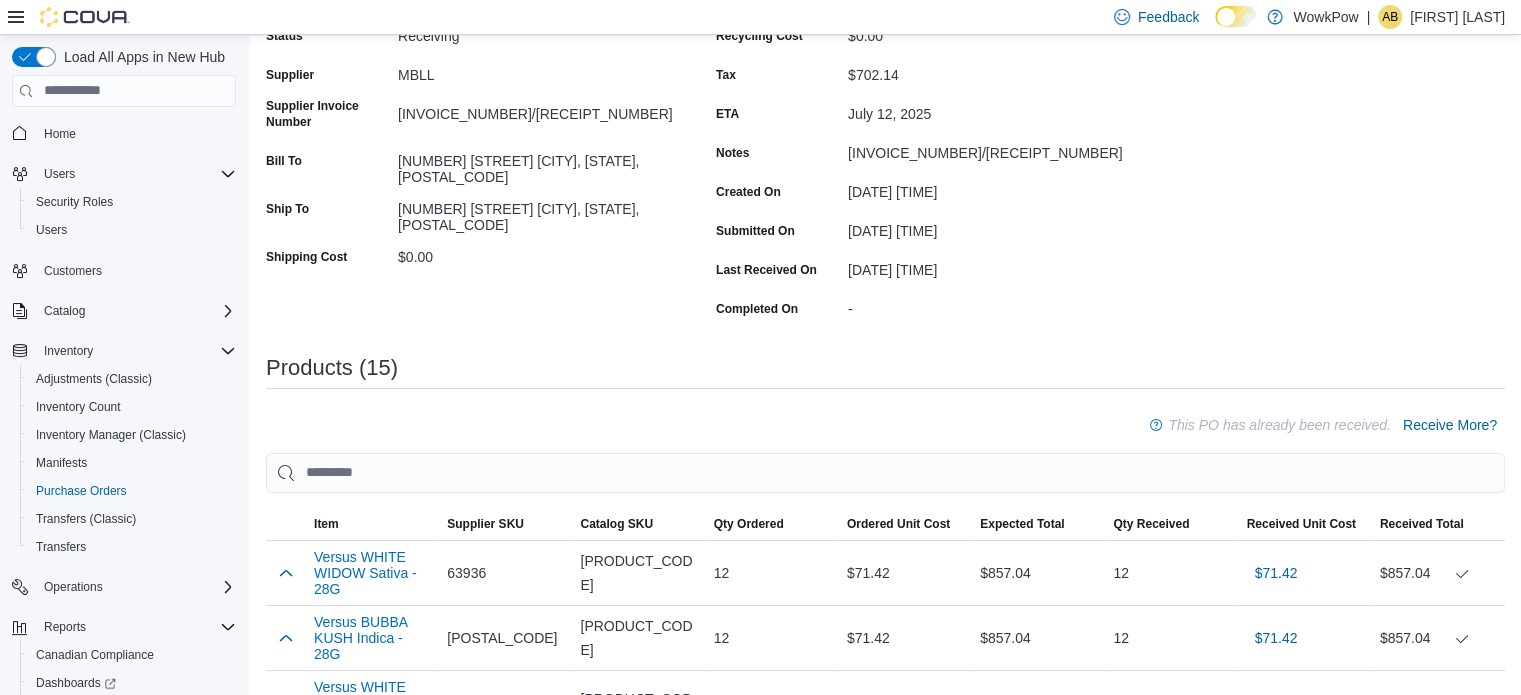 scroll, scrollTop: 0, scrollLeft: 0, axis: both 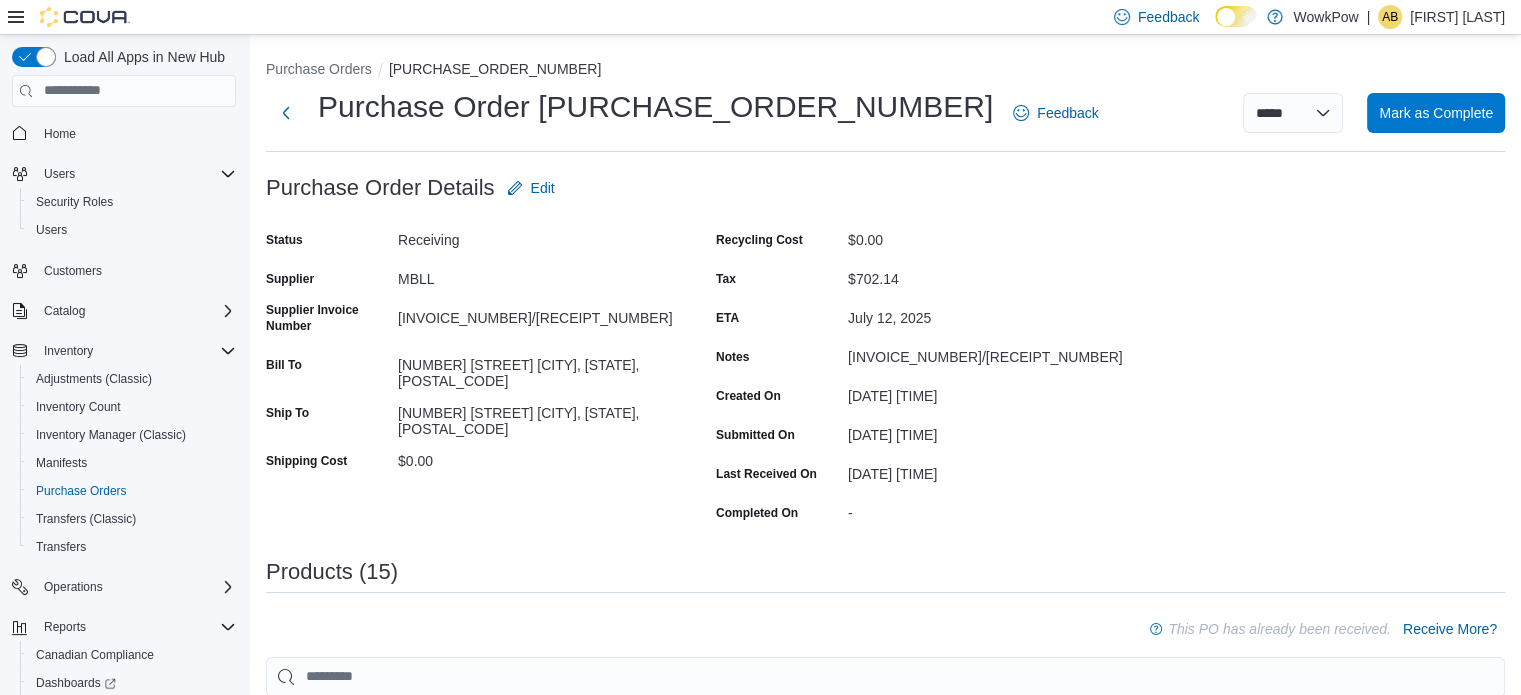 drag, startPoint x: 1083, startPoint y: 224, endPoint x: 1082, endPoint y: 206, distance: 18.027756 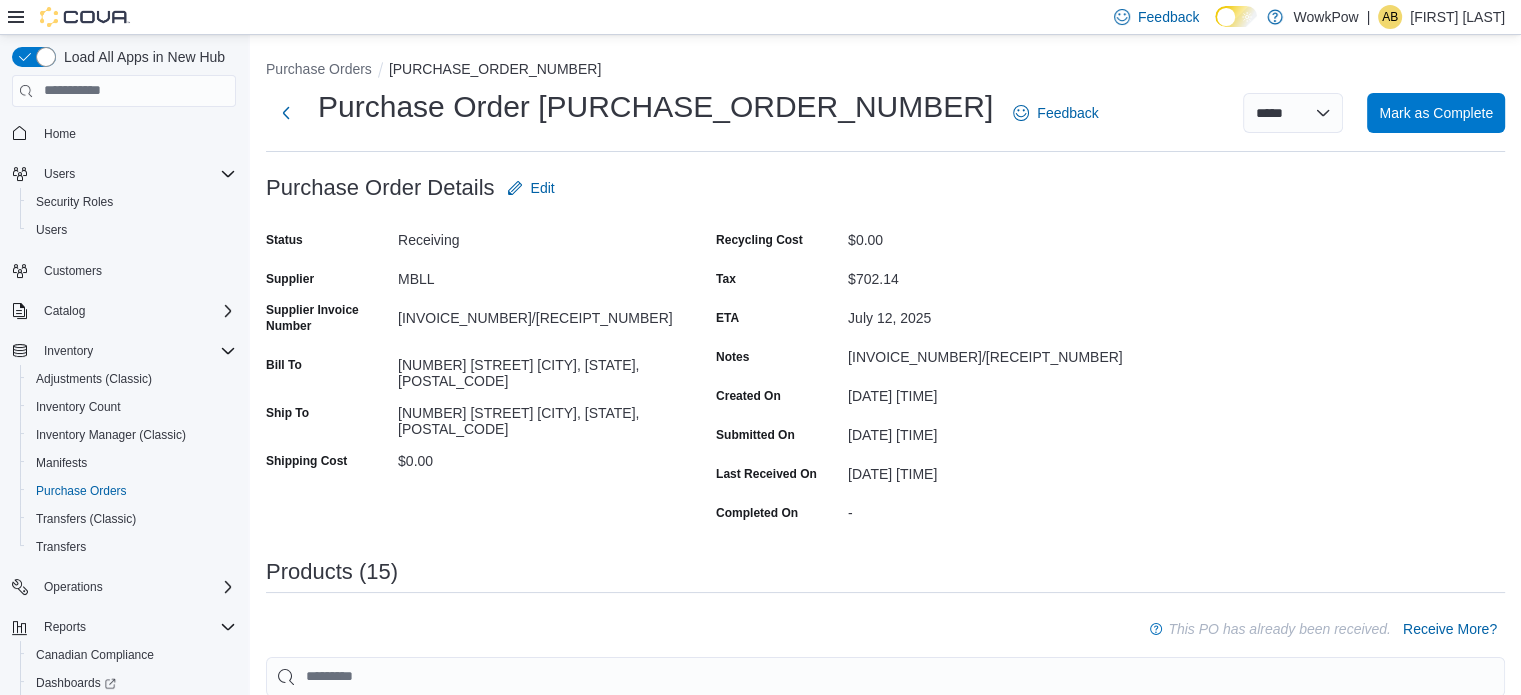 click on "Purchase Order: [PURCHASE_ORDER_NUMBER] Feedback Purchase Order Details   Edit Status Receiving Supplier MBLL Supplier Invoice Number [INVOICE_NUMBER]/[RECEIPT_NUMBER] Bill To [NUMBER] [STREET] [CITY], [STATE], [POSTAL_CODE] Ship To [NUMBER] [STREET] [CITY], [STATE], [POSTAL_CODE] Shipping Cost $0.00 Recycling Cost $0.00 Tax $[TAX_AMOUNT] ETA [DATE] Notes [INVOICE_NUMBER]/[RECEIPT_NUMBER] Created On [DATE] [TIME] Submitted On [DATE] [TIME] Last Received On [DATE] [TIME] Completed On - Products (15)   This PO has already been received. Receive More? Sorting EuiBasicTable with search callback Item Supplier SKU Catalog SKU Qty Ordered Ordered Unit Cost Expected Total Qty Received Received Unit Cost Received Total Versus WHITE WIDOW Sativa - 28G Supplier SKU [SKU_NUMBER] Catalog SKU [PRODUCT_CODE] Qty Ordered 12 Ordered Unit Cost $71.42 Expected Total $857.04 Qty Received 12 Received Unit Cost $71.42 Received Total $857.04 Versus BUBBA KUSH Indica - 28G Supplier SKU [SKU_NUMBER] Catalog SKU [PRODUCT_CODE] Qty Ordered 12 Ordered Unit Cost $71.42 Expected Total $857.04 Qty Received 12 12" at bounding box center (885, 1143) 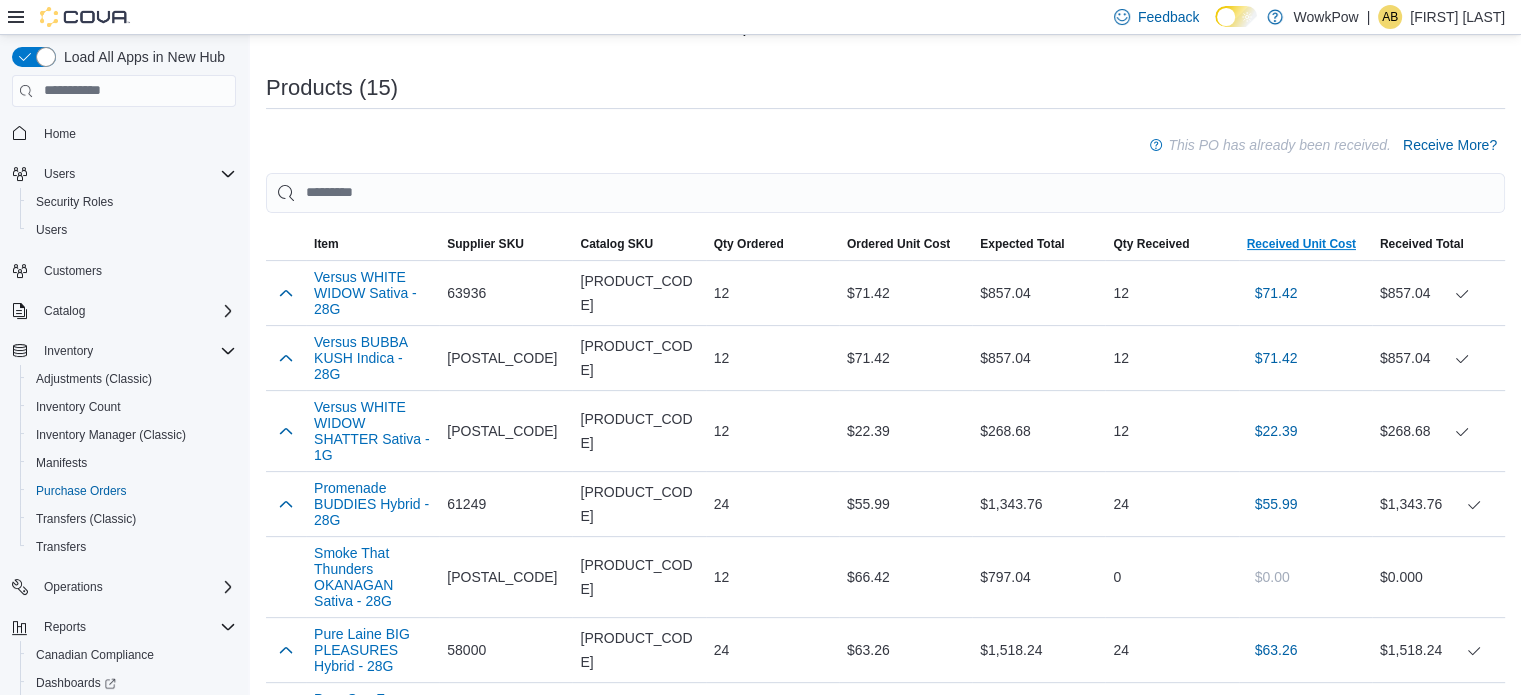 scroll, scrollTop: 500, scrollLeft: 0, axis: vertical 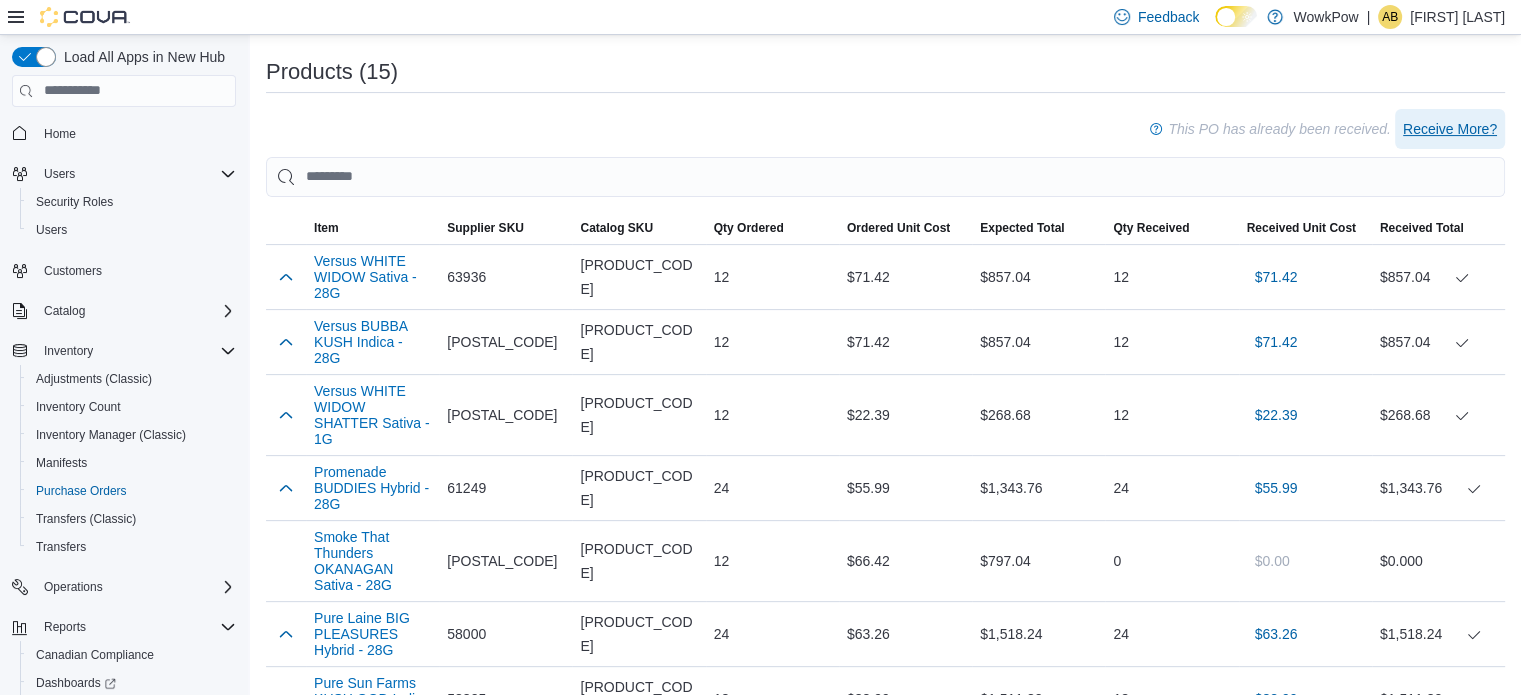 drag, startPoint x: 1448, startPoint y: 119, endPoint x: 973, endPoint y: 131, distance: 475.15155 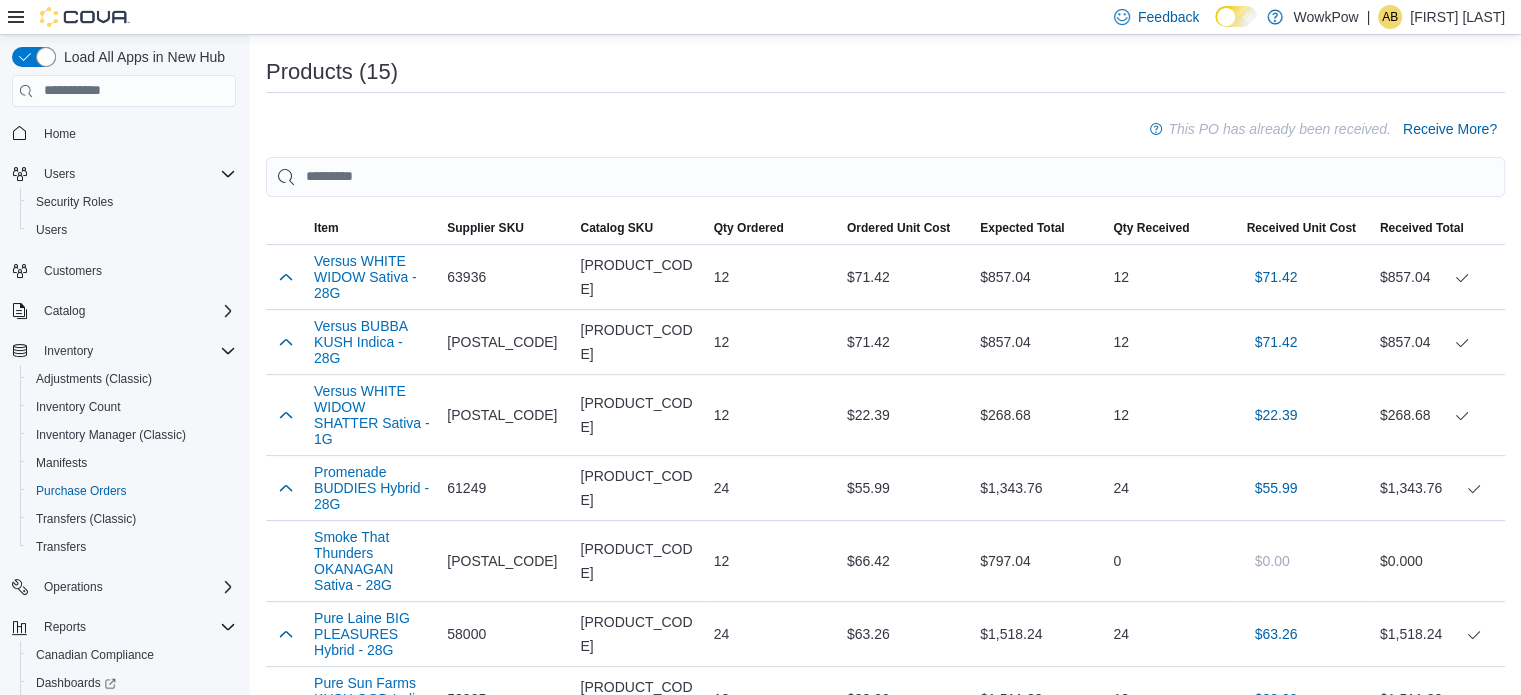 click on "This PO has already been received. Receive More?" at bounding box center [885, 129] 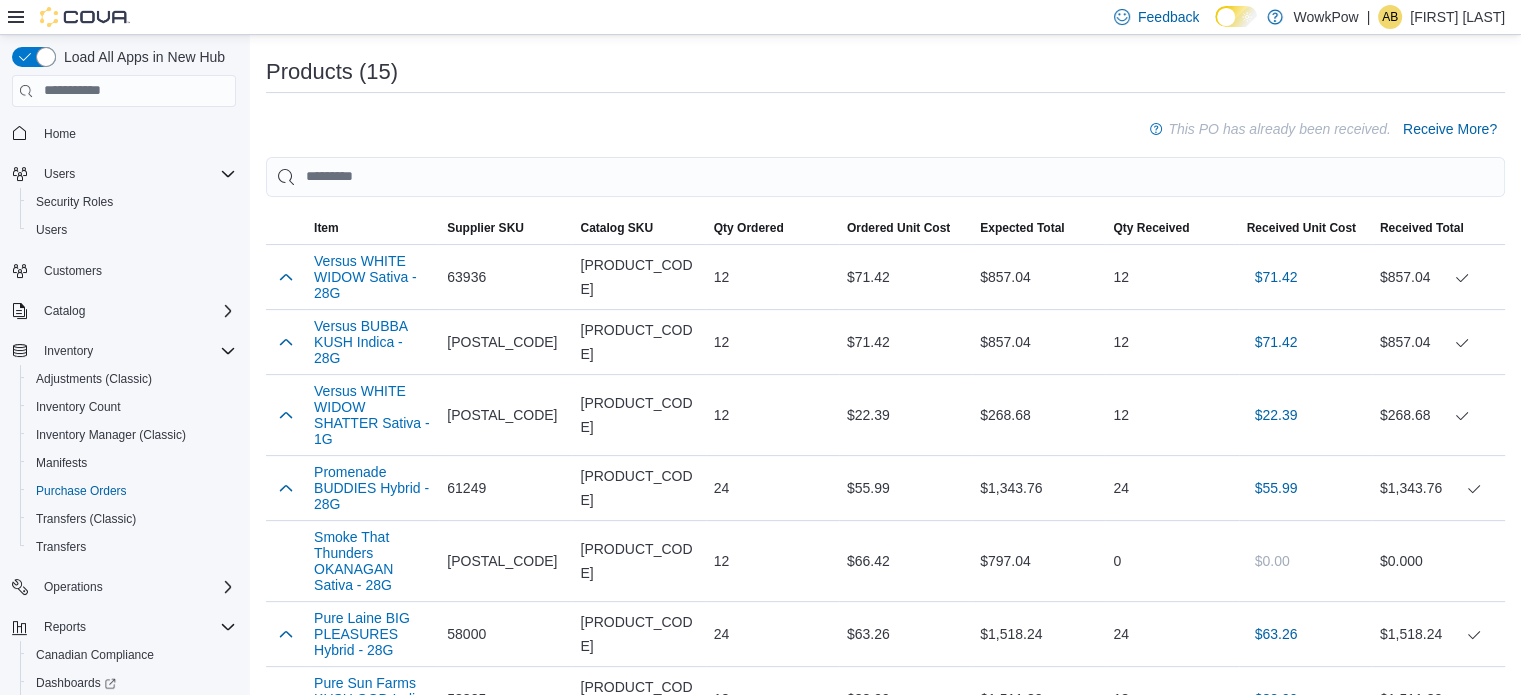 scroll, scrollTop: 1102, scrollLeft: 0, axis: vertical 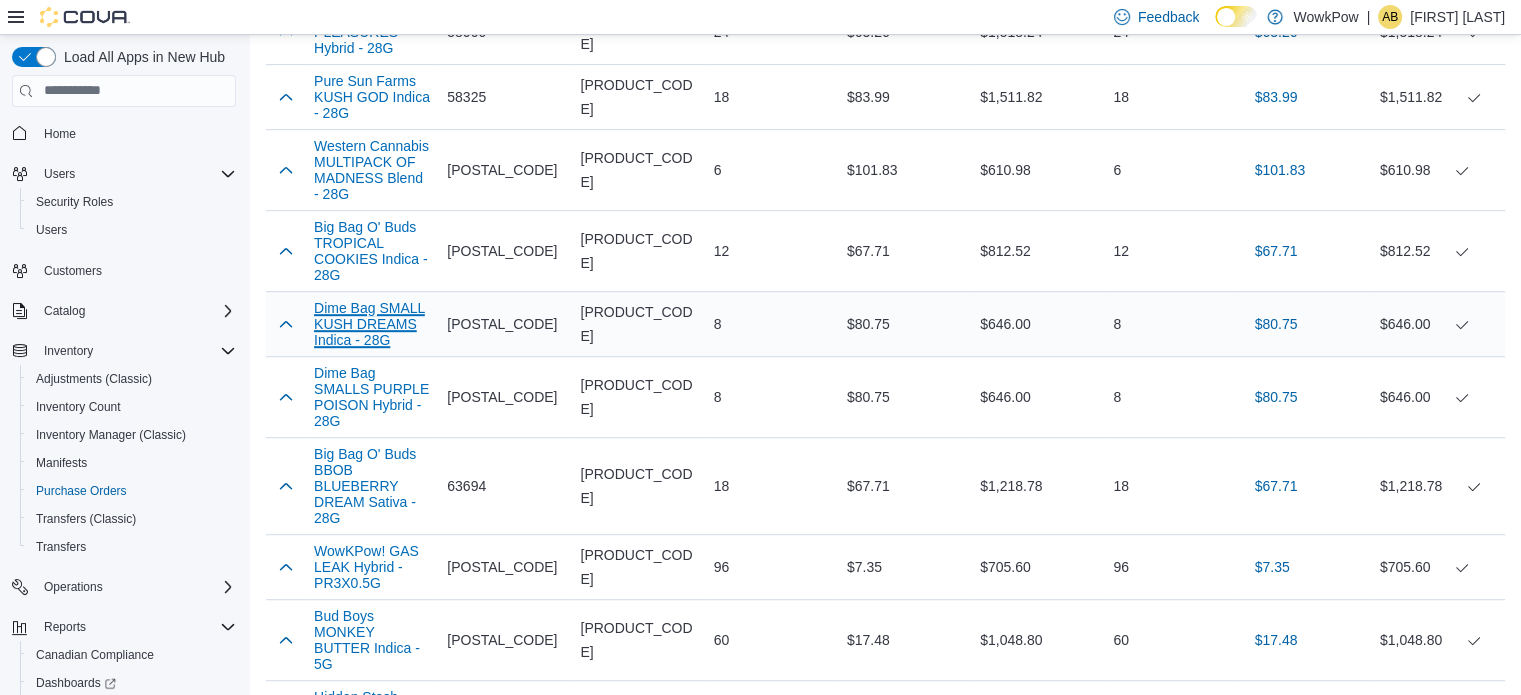 click on "Dime Bag SMALL KUSH DREAMS Indica - 28G" at bounding box center [372, 324] 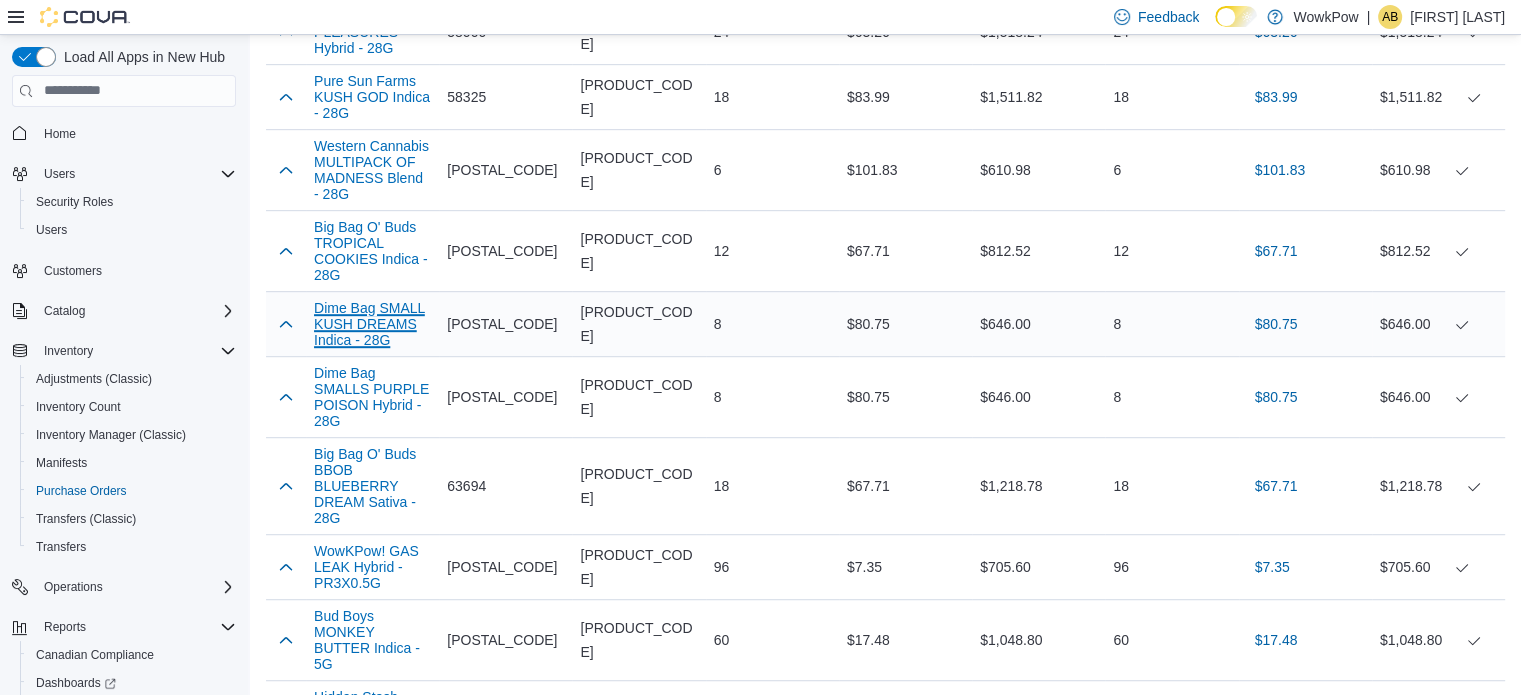 type 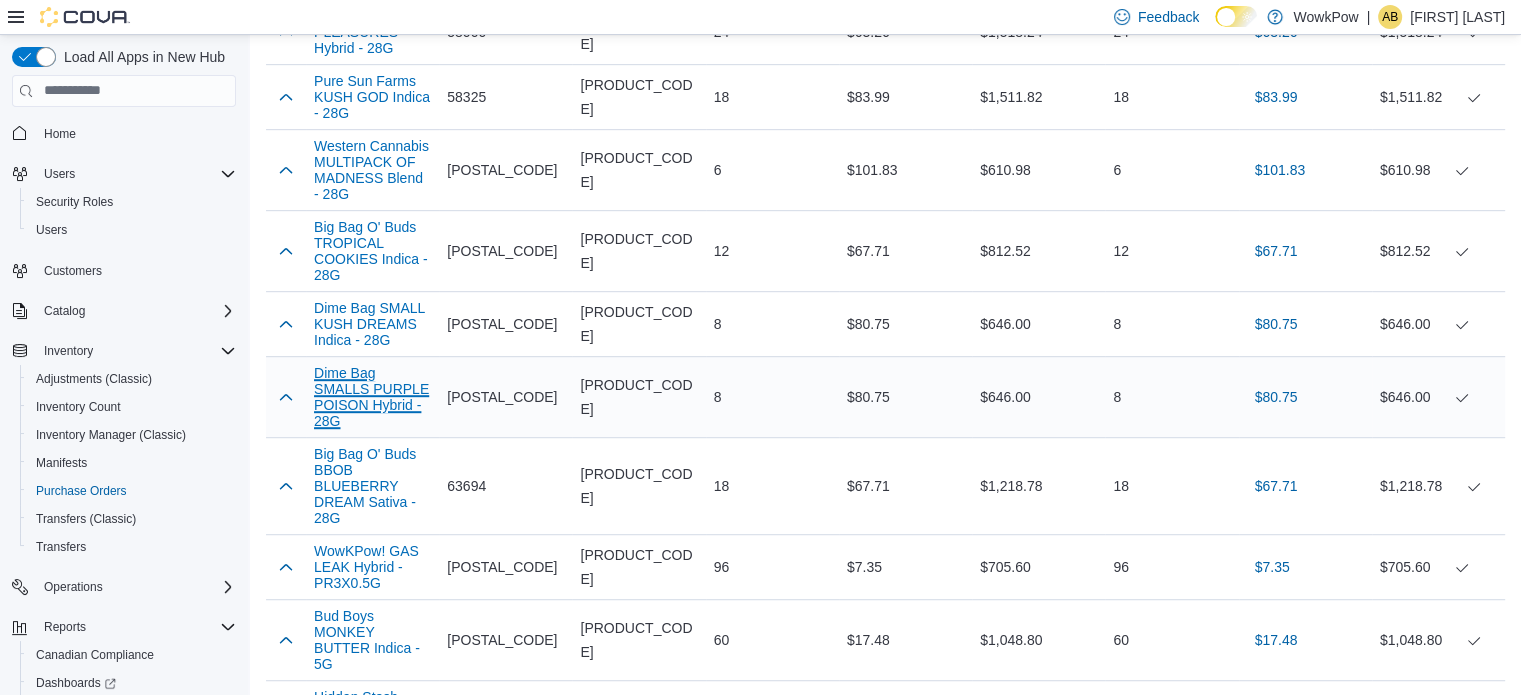click on "Dime Bag SMALLS PURPLE POISON Hybrid - 28G" at bounding box center (372, 397) 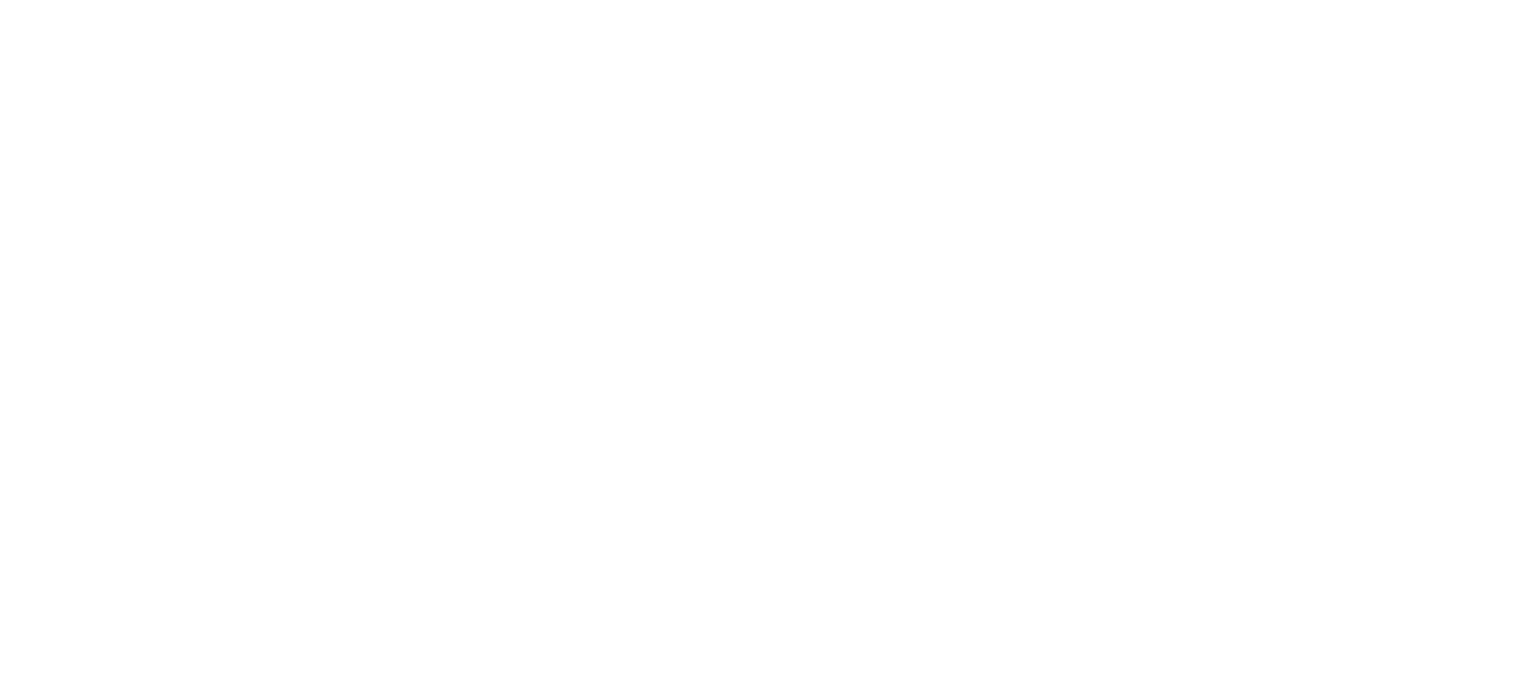 scroll, scrollTop: 0, scrollLeft: 0, axis: both 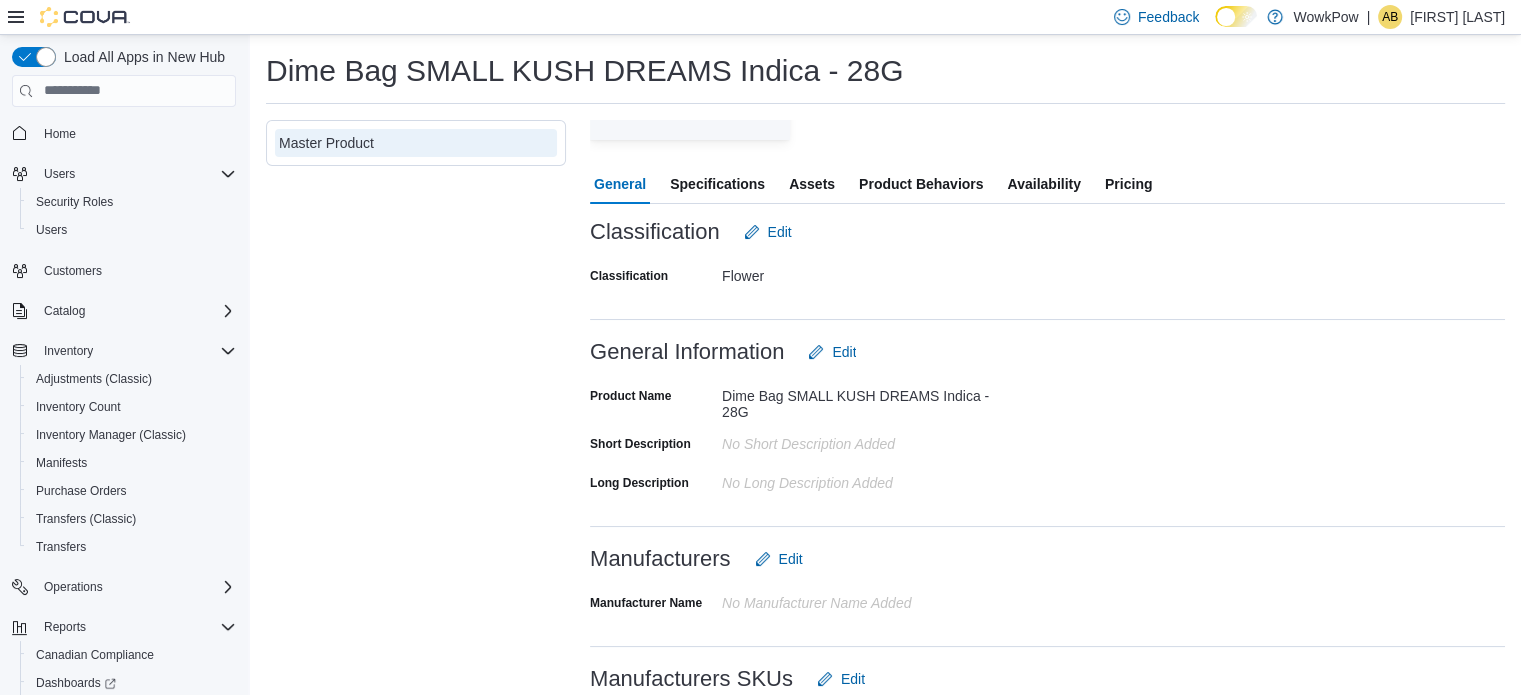 click on "Specifications" at bounding box center [717, 184] 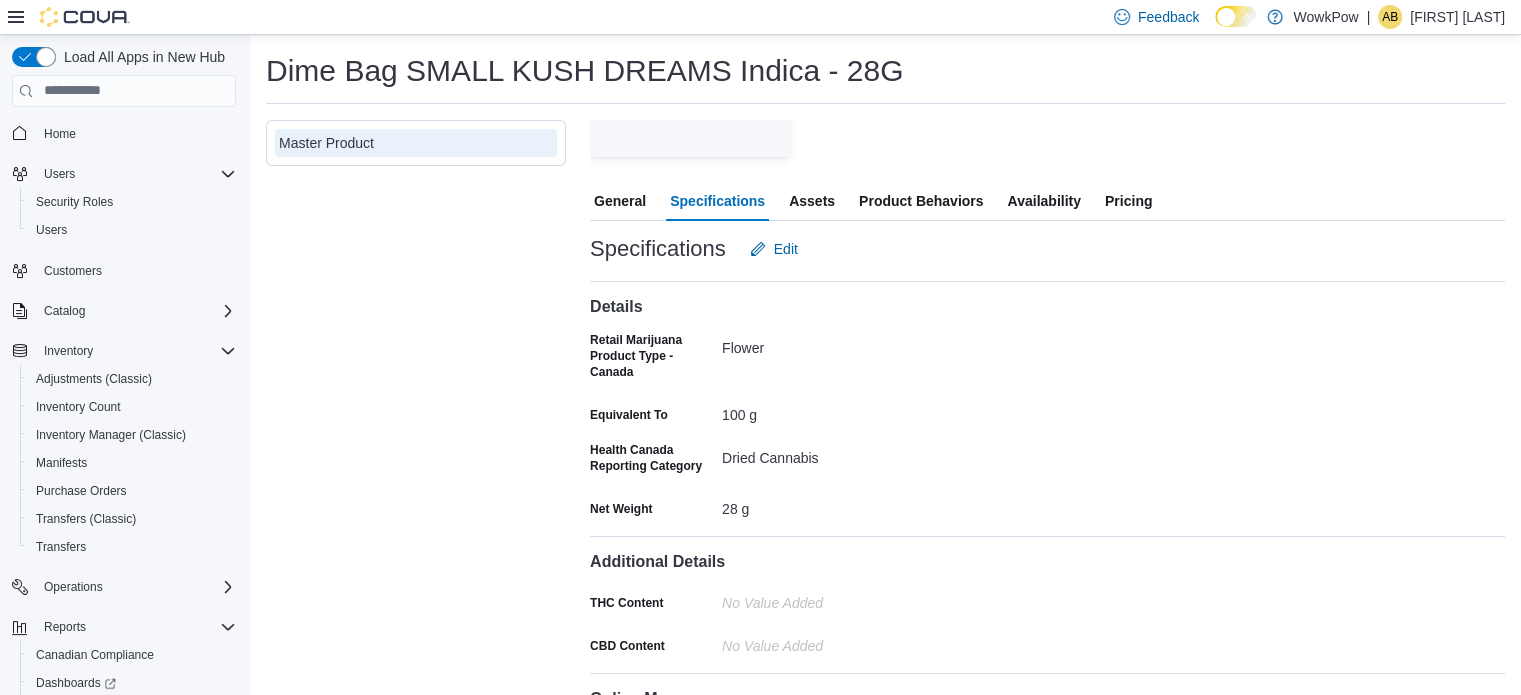 scroll, scrollTop: 238, scrollLeft: 0, axis: vertical 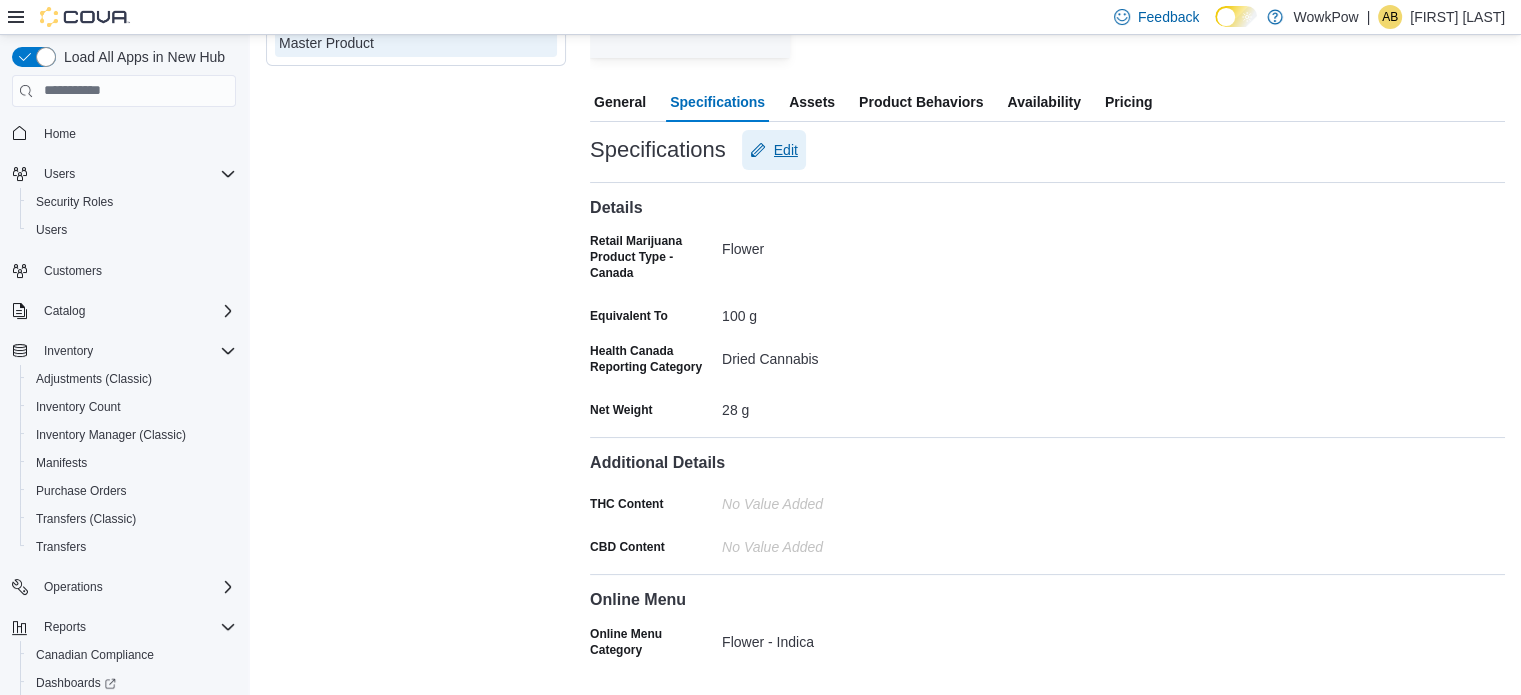 click on "Edit" at bounding box center (786, 150) 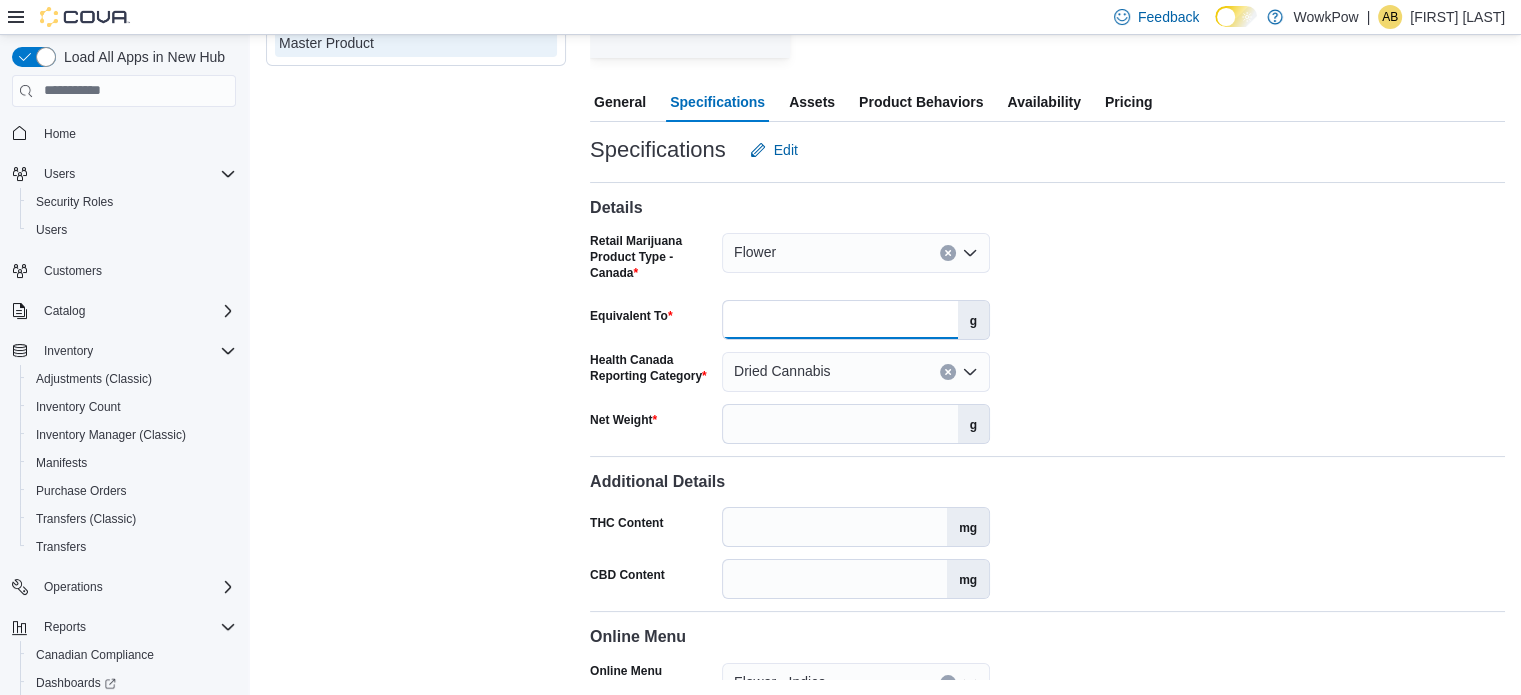 click on "***" at bounding box center (840, 320) 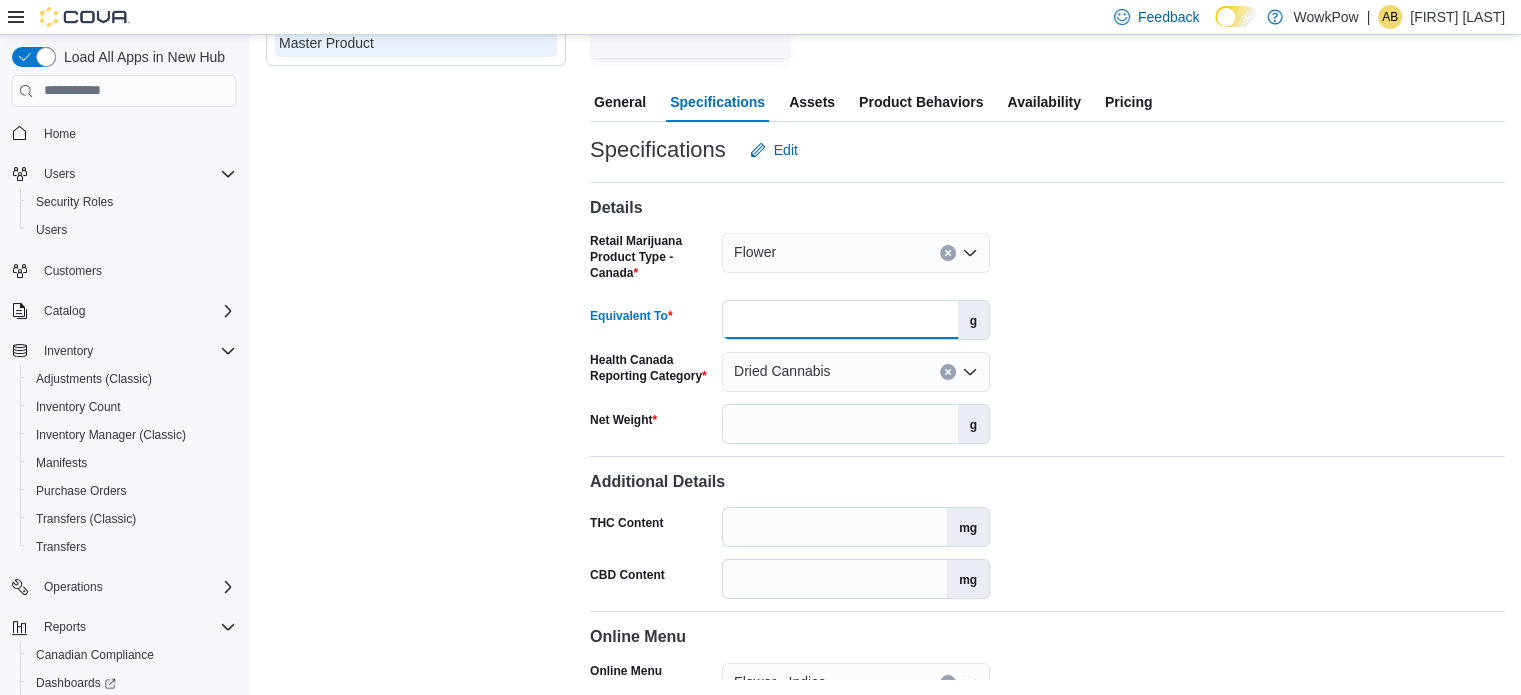 click on "***" at bounding box center (840, 320) 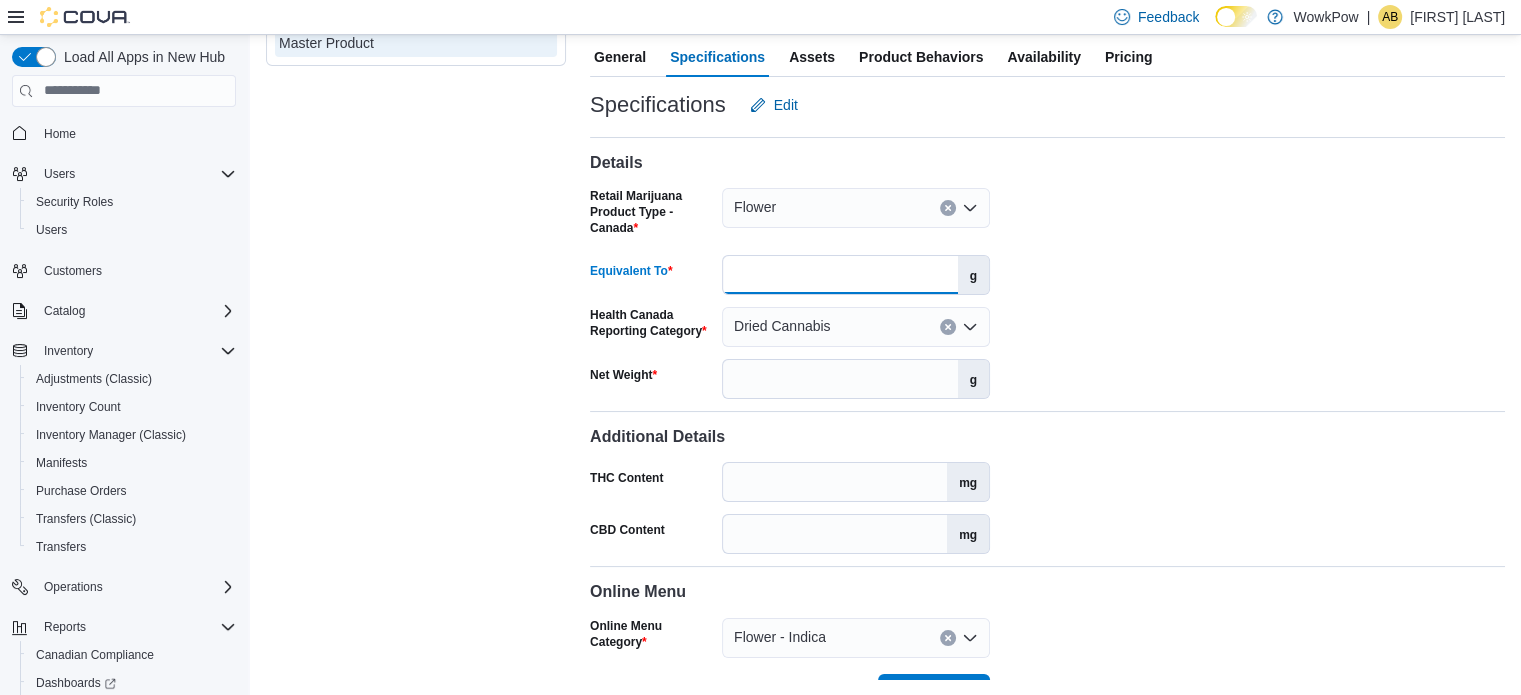 scroll, scrollTop: 316, scrollLeft: 0, axis: vertical 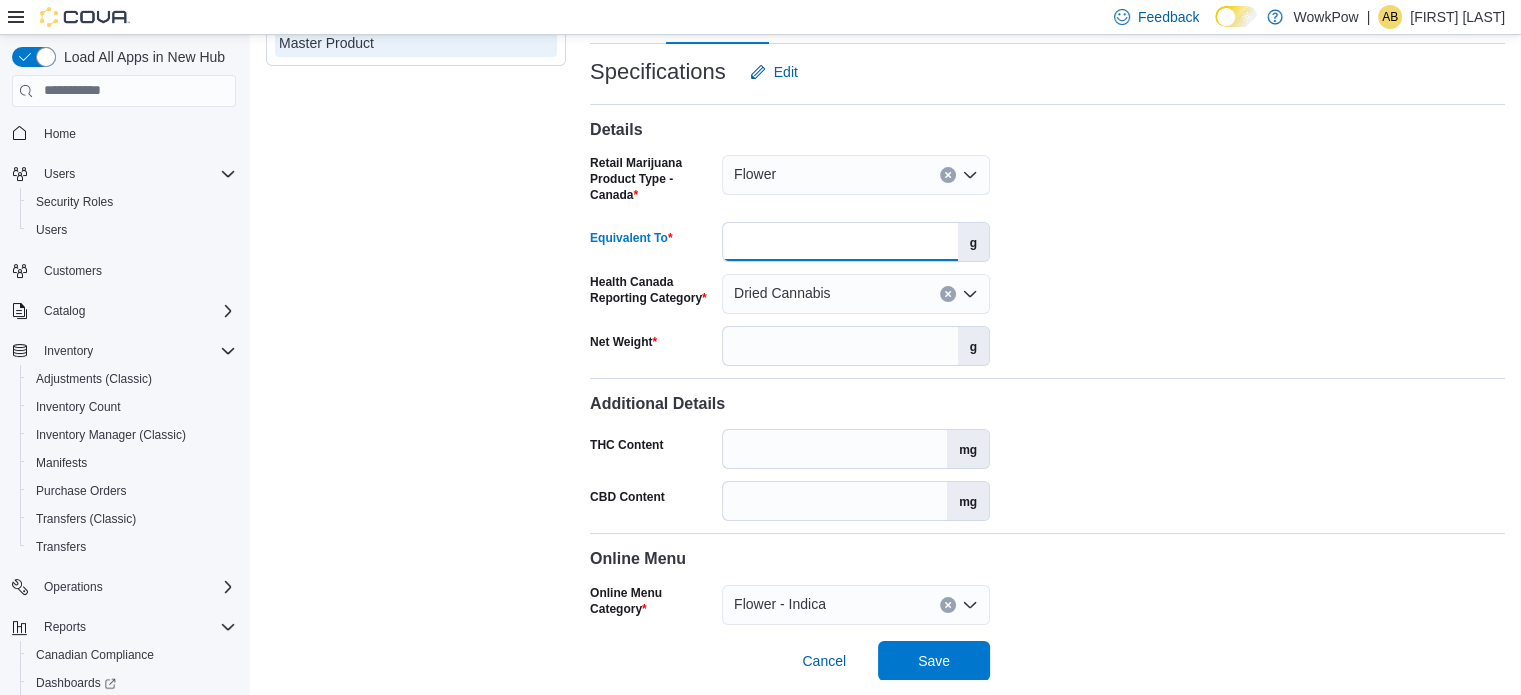 type on "**" 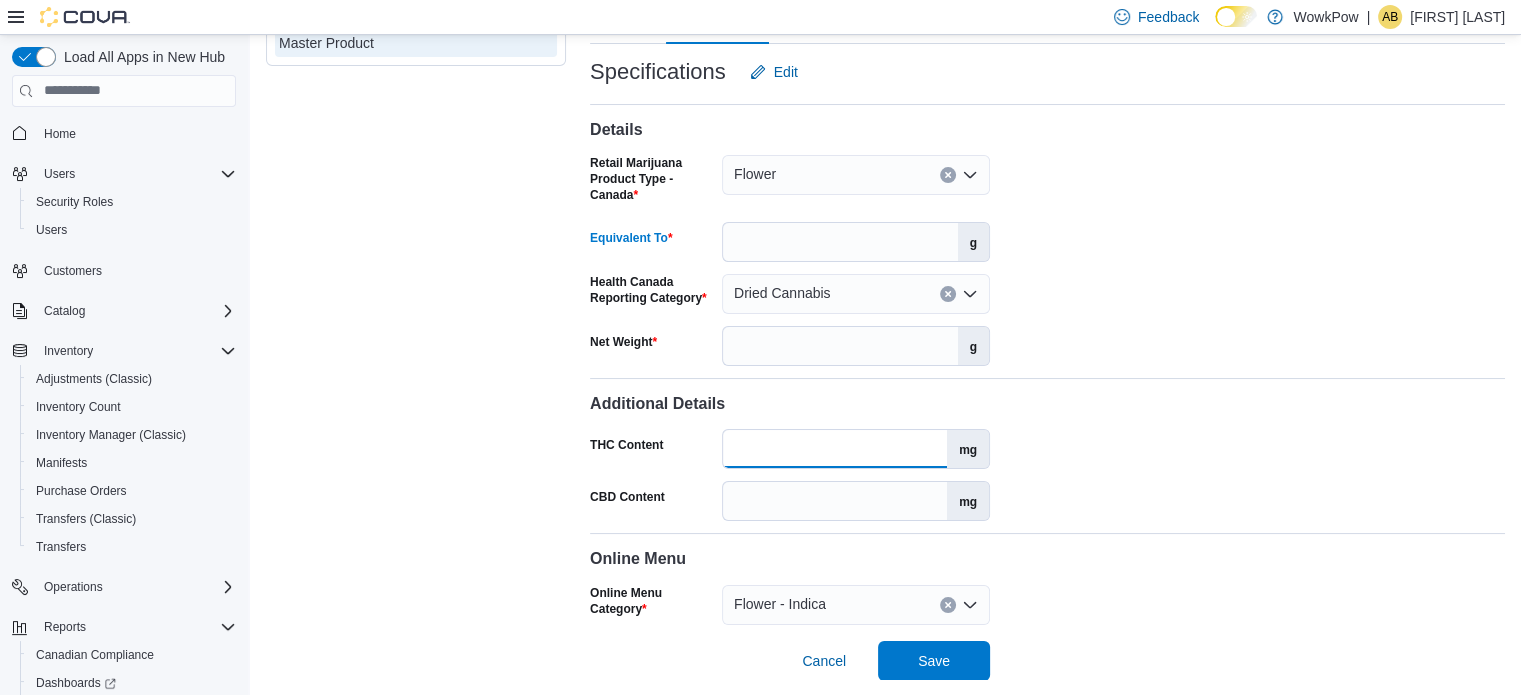 click on "THC Content" at bounding box center [835, 449] 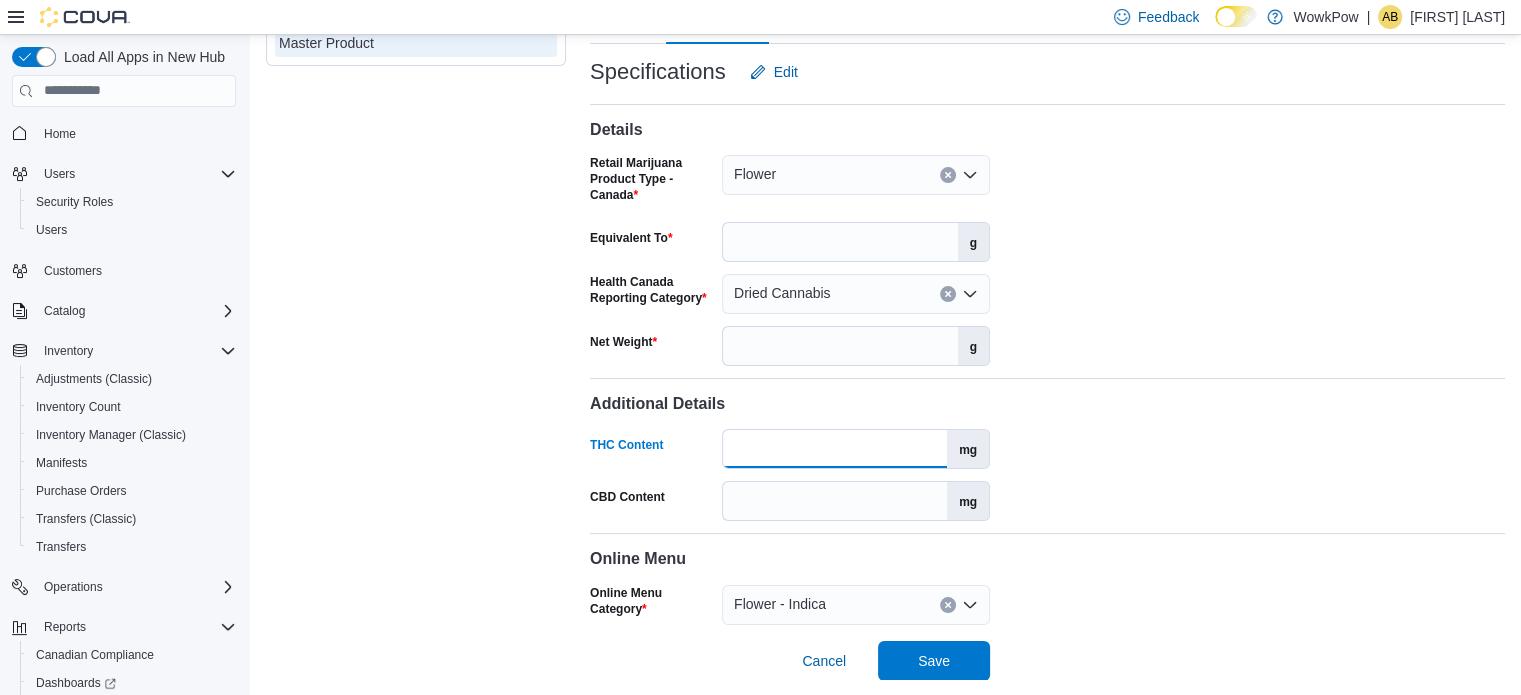 type on "***" 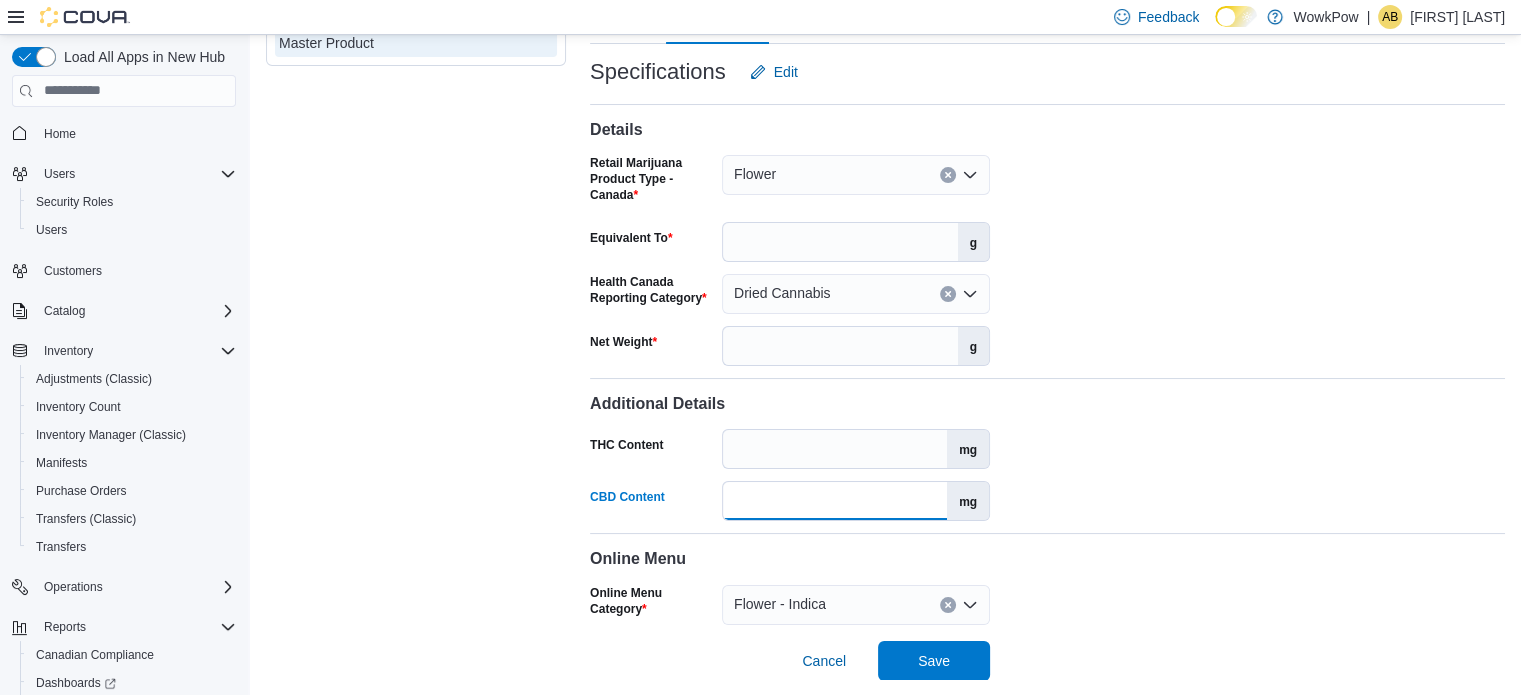 type on "***" 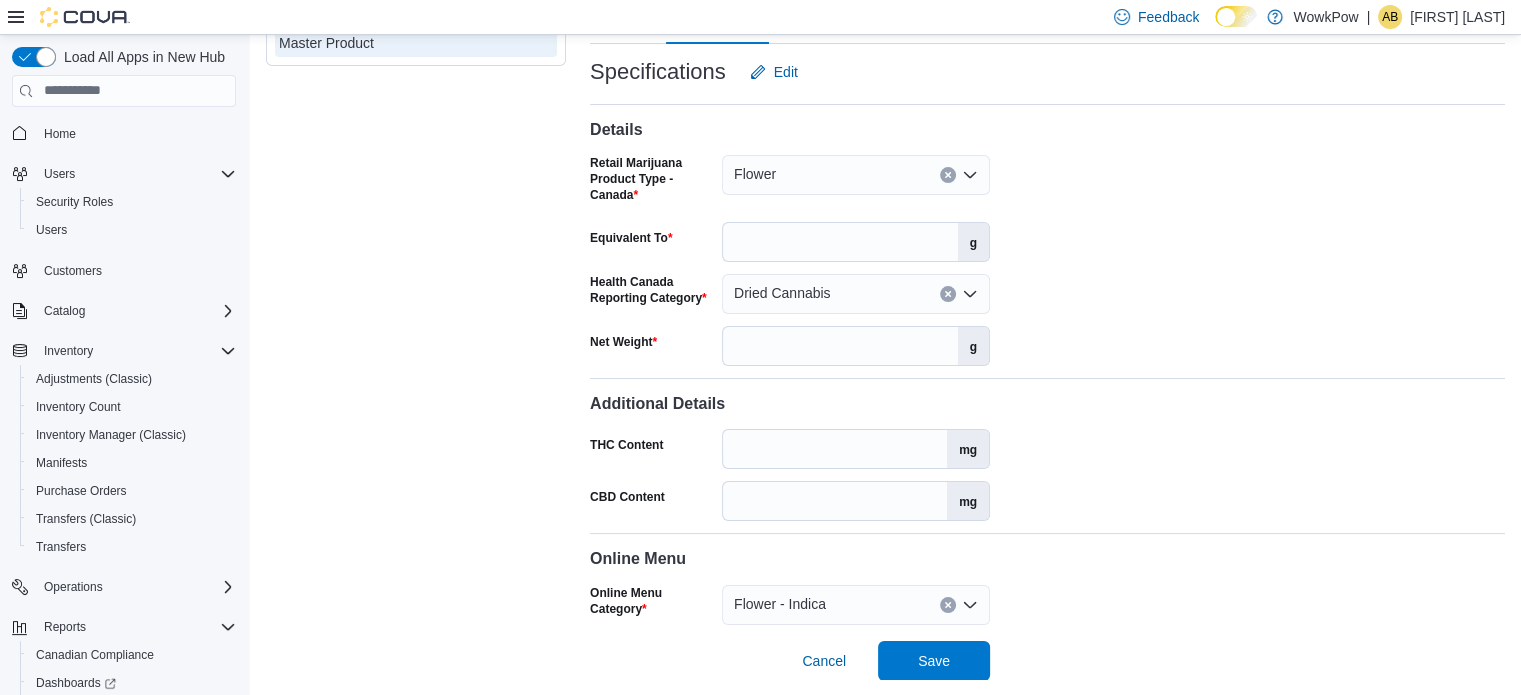 click on "Details Retail Marijuana Product Type - Canada Flower Equivalent To ** g Health Canada Reporting Category Dried Cannabis Net Weight ** g" at bounding box center (1047, 229) 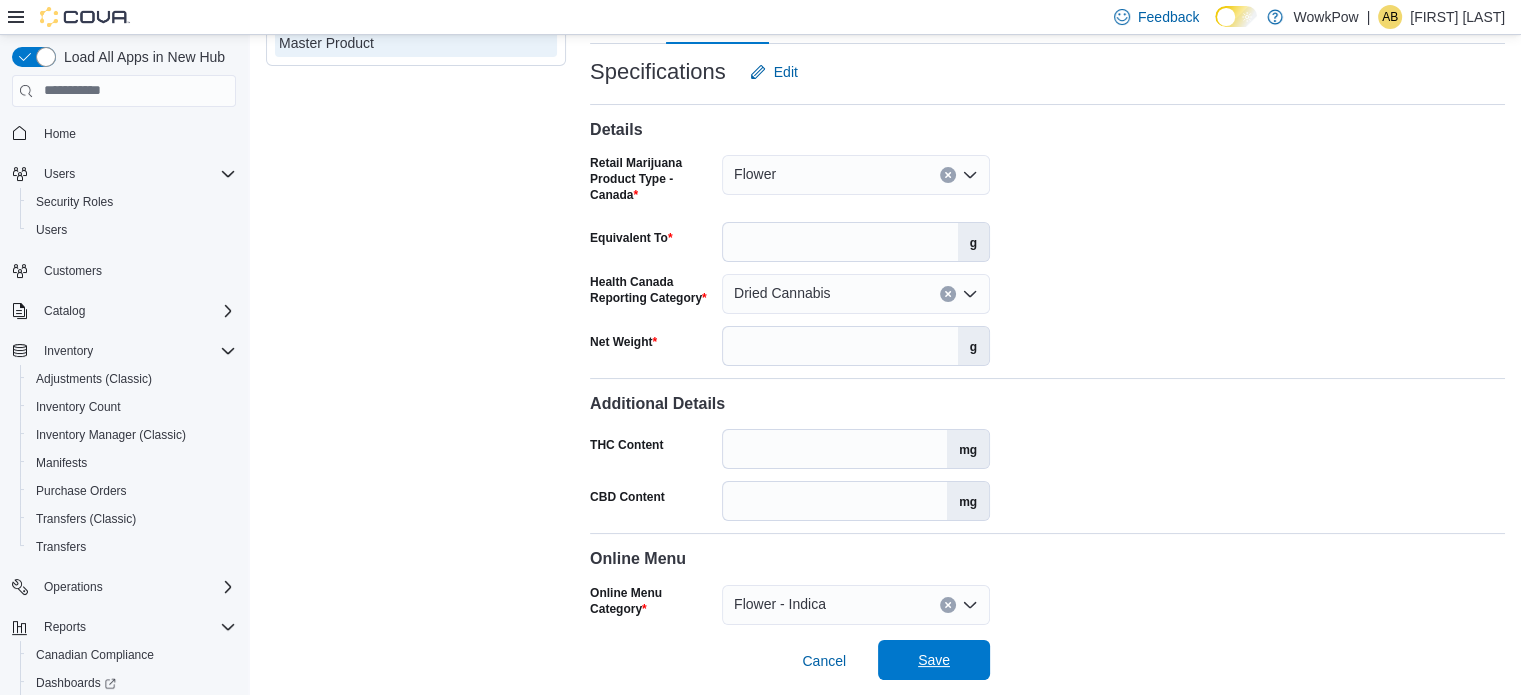 click on "Save" at bounding box center (934, 660) 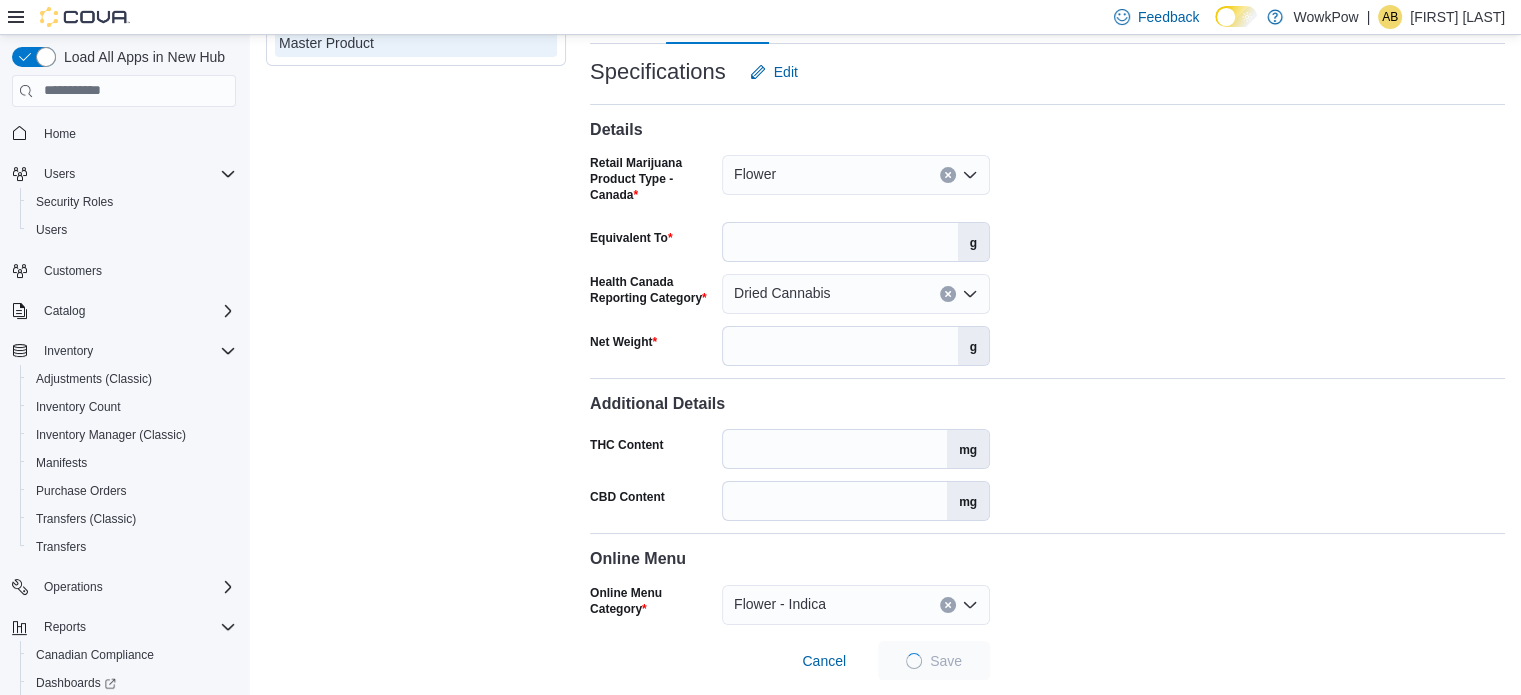 scroll, scrollTop: 238, scrollLeft: 0, axis: vertical 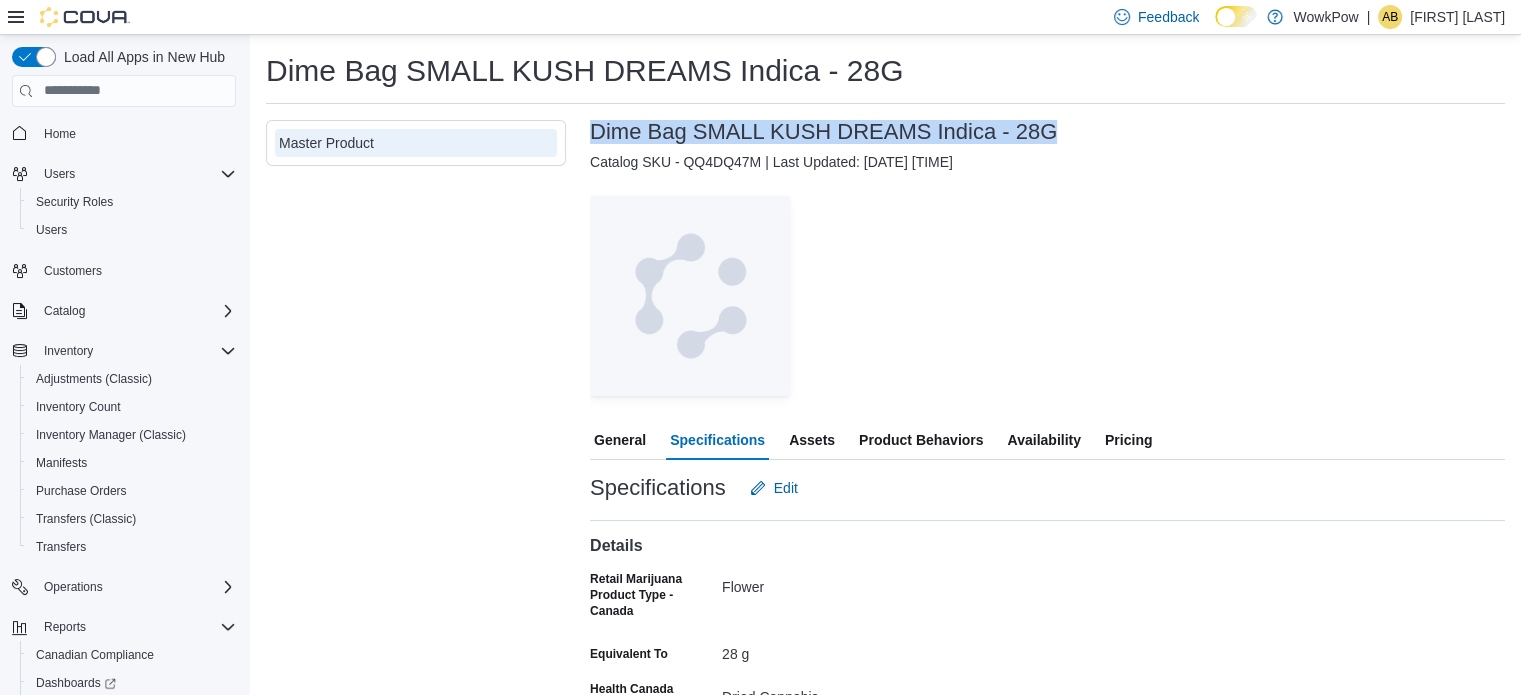 drag, startPoint x: 580, startPoint y: 133, endPoint x: 1077, endPoint y: 127, distance: 497.03622 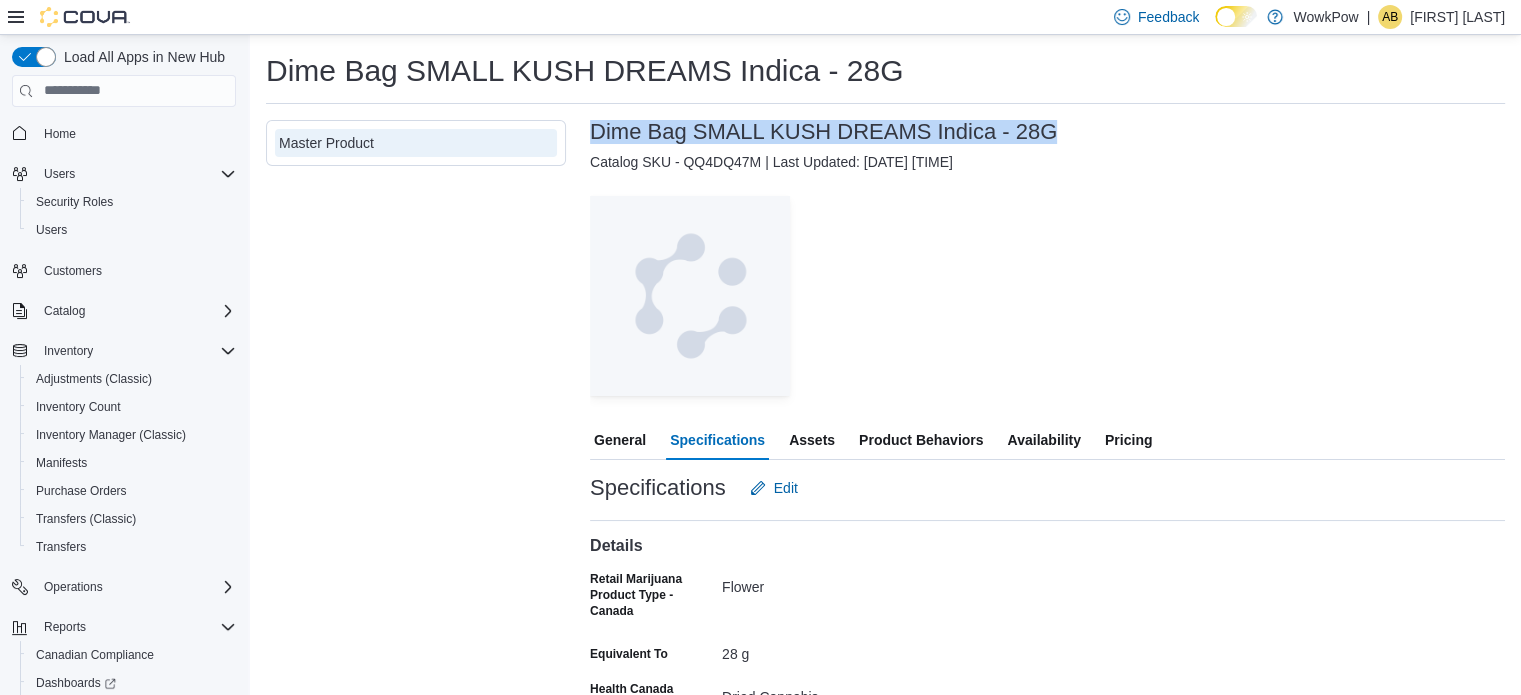 click on "Master Product" at bounding box center [416, 450] 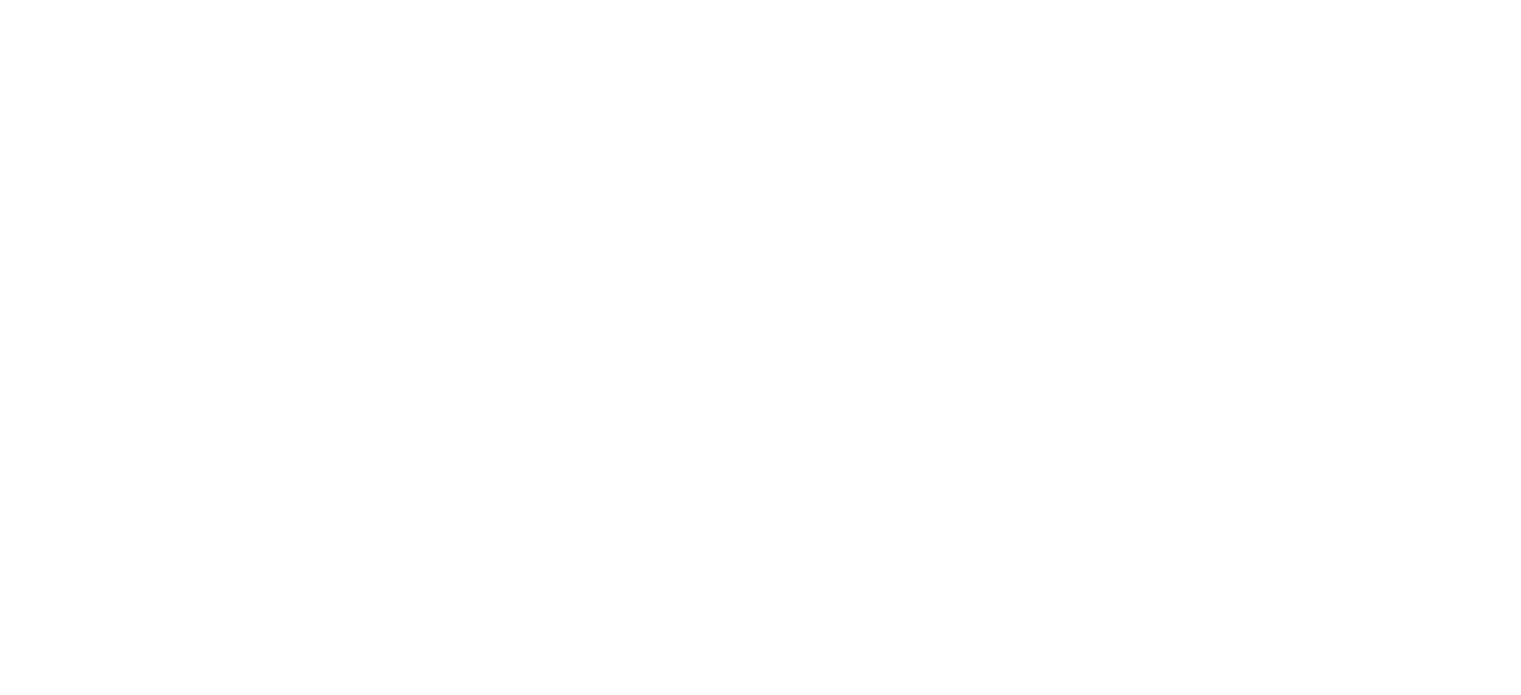 scroll, scrollTop: 0, scrollLeft: 0, axis: both 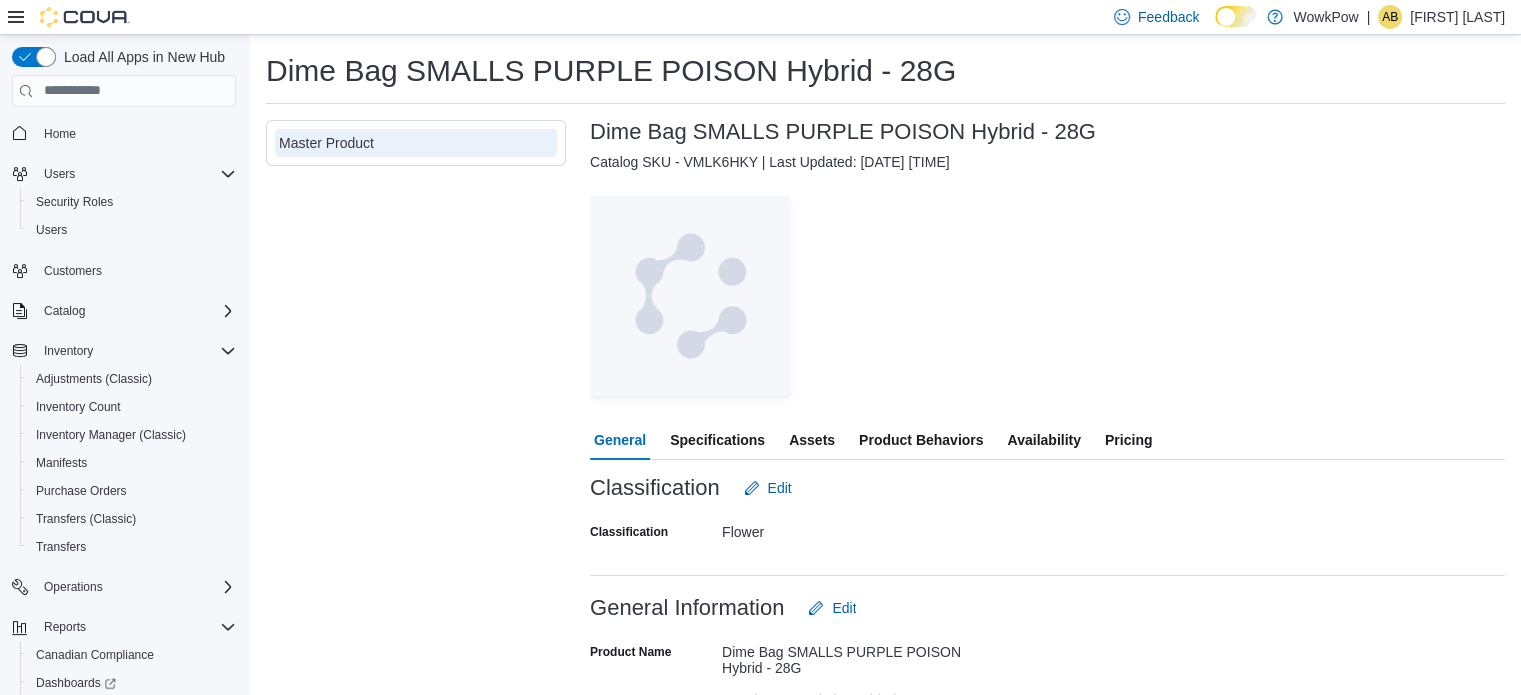 drag, startPoint x: 445, startPoint y: 471, endPoint x: 573, endPoint y: 473, distance: 128.01562 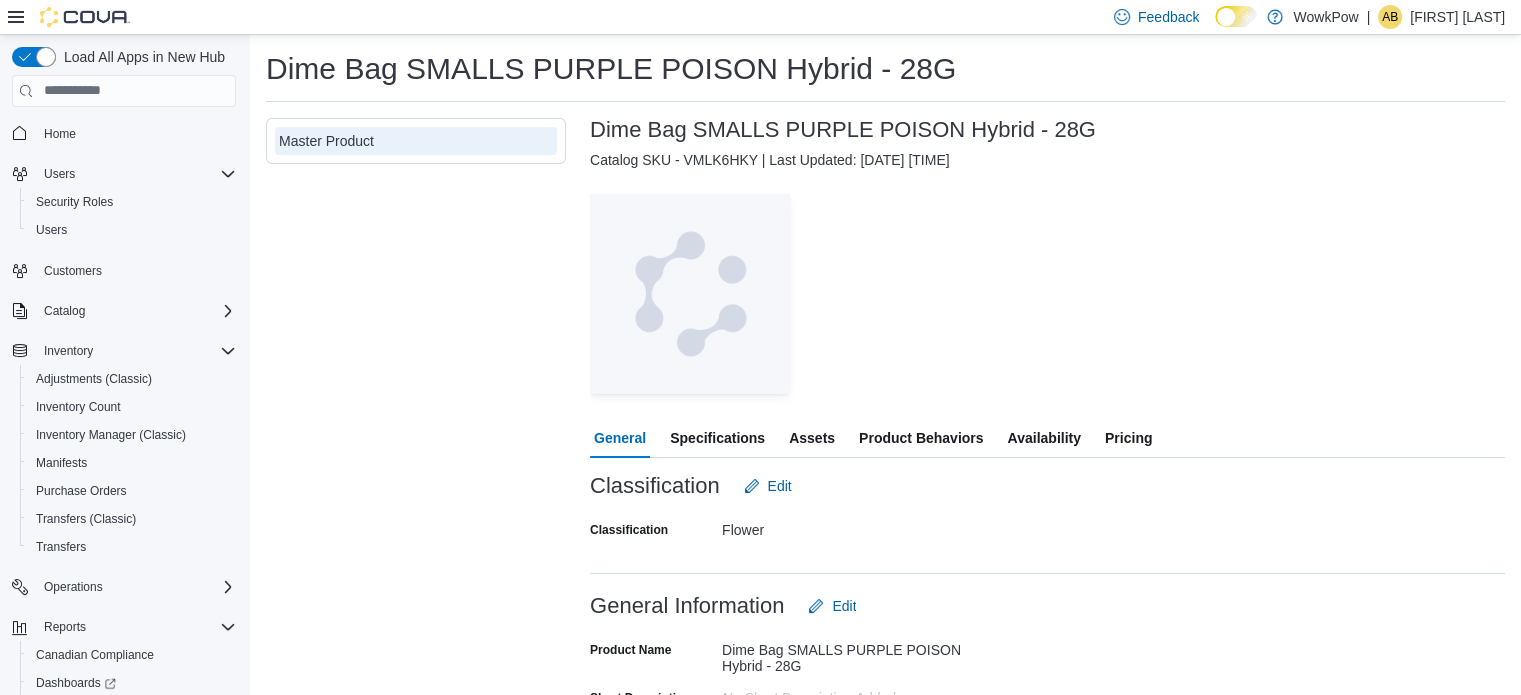 scroll, scrollTop: 0, scrollLeft: 0, axis: both 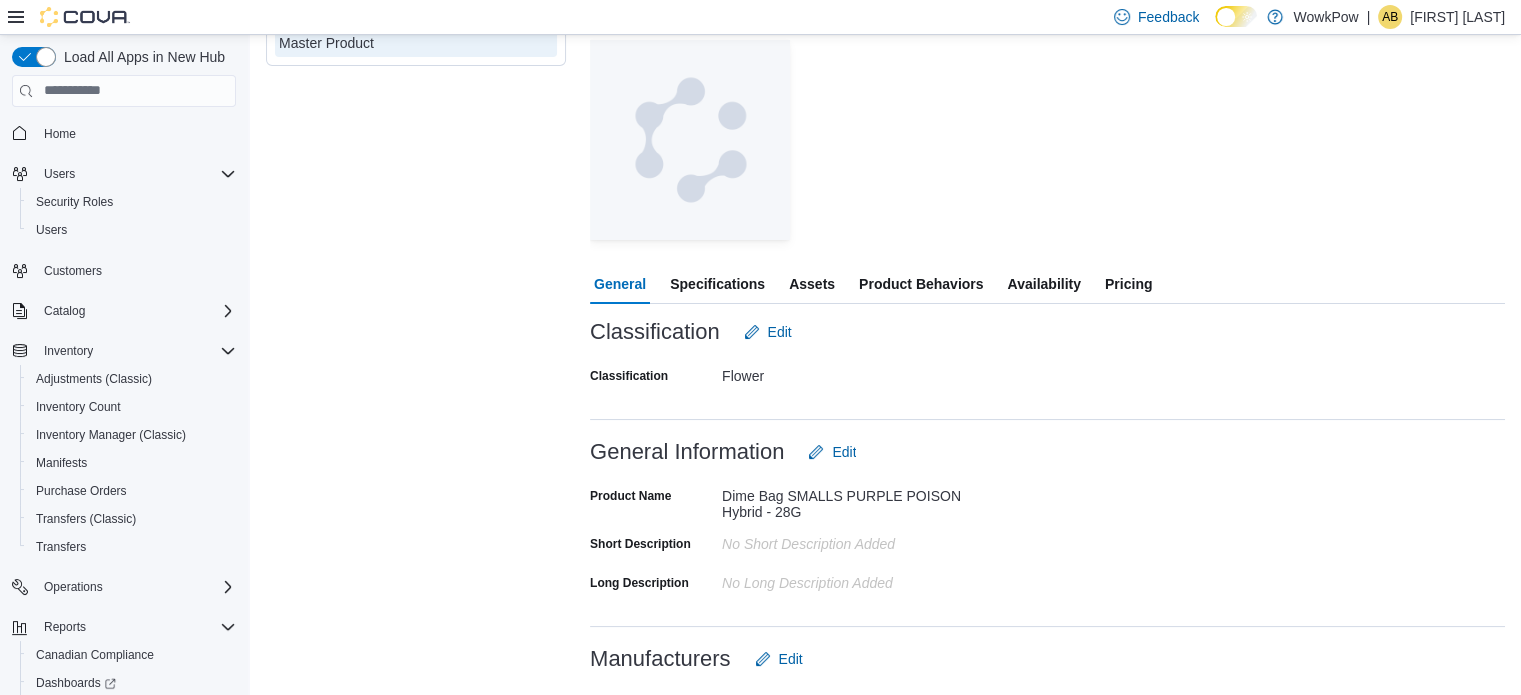 click on "Specifications" at bounding box center [717, 284] 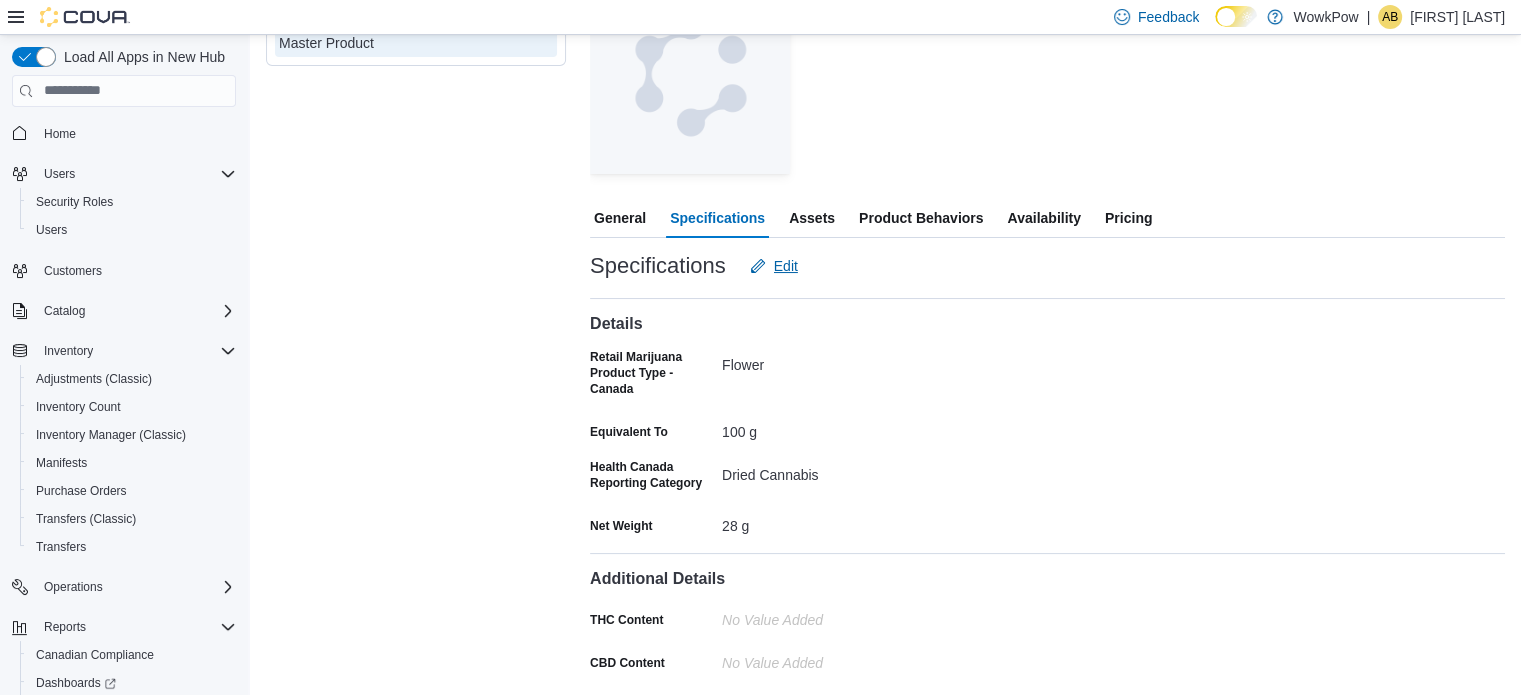 scroll, scrollTop: 156, scrollLeft: 0, axis: vertical 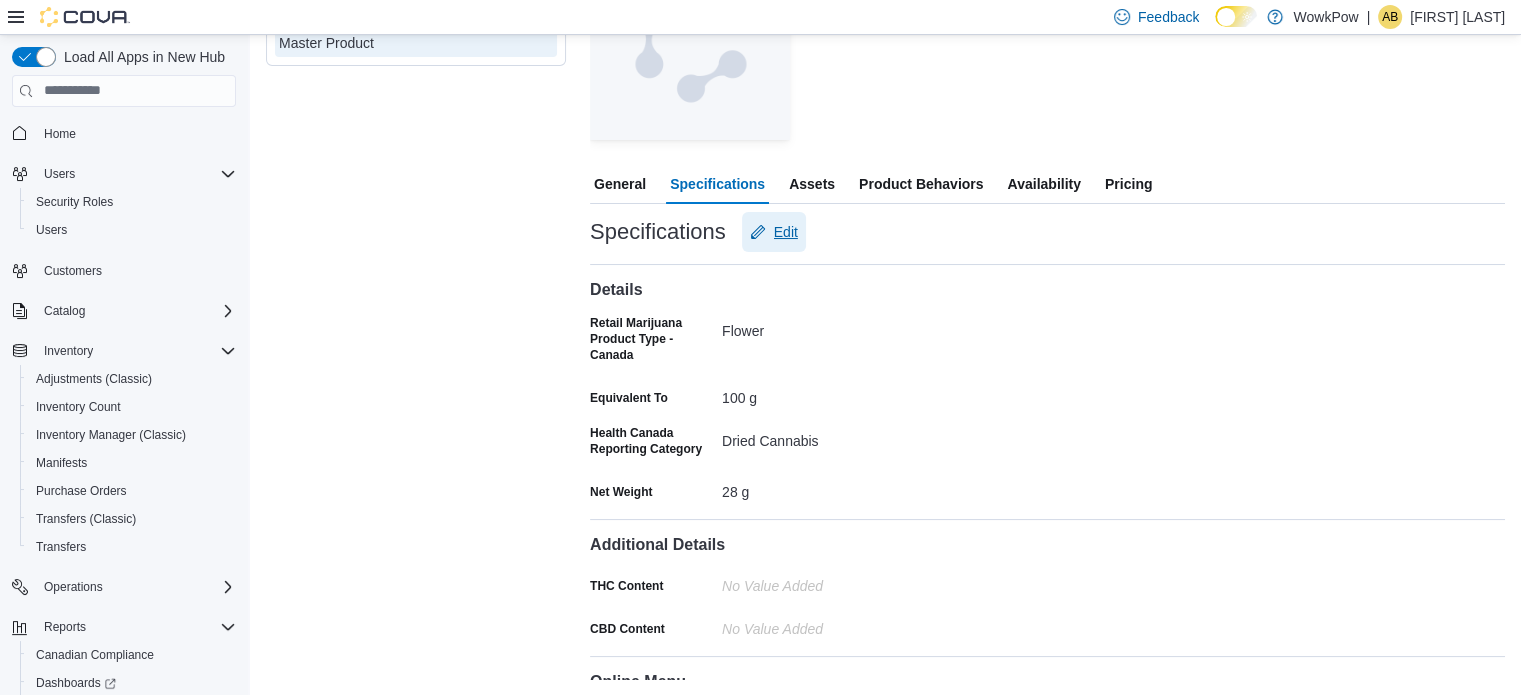click on "Edit" at bounding box center (786, 232) 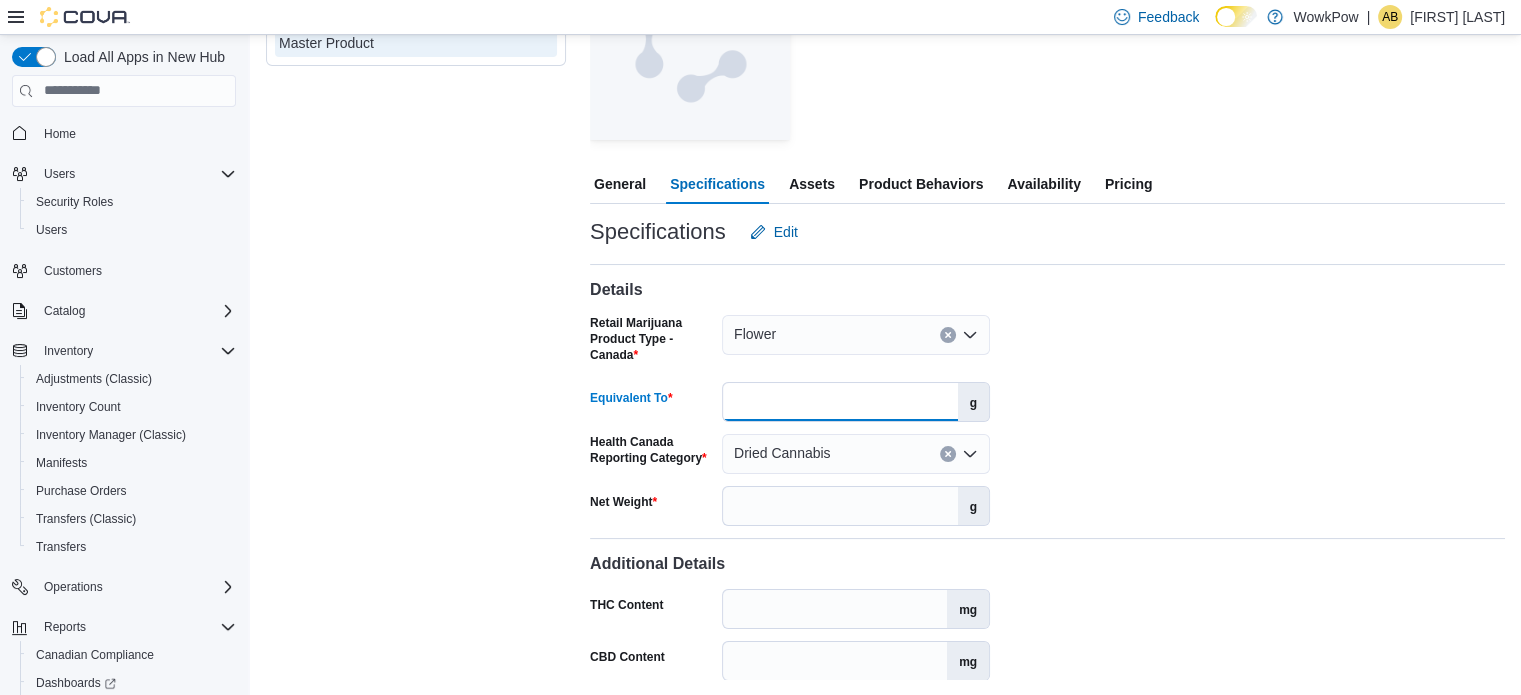 click on "***" at bounding box center (840, 402) 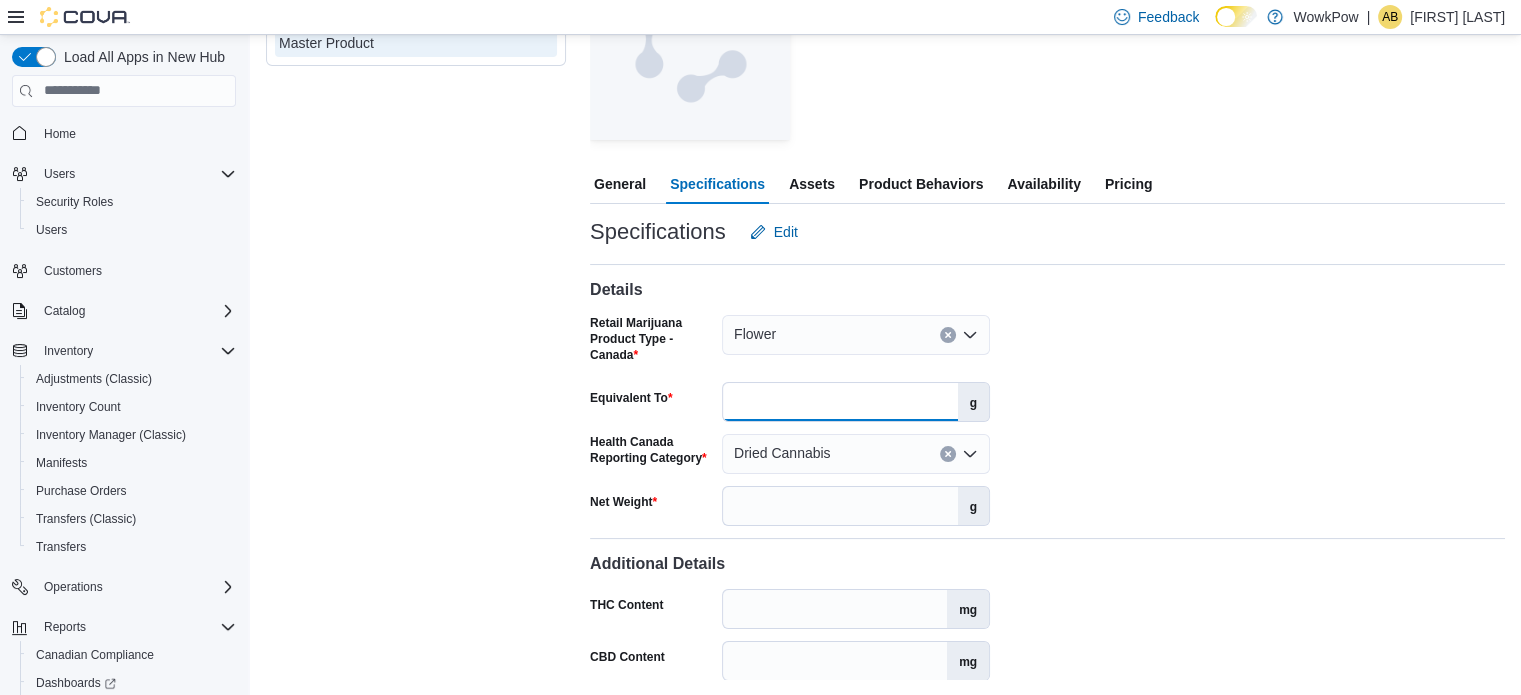 click on "***" at bounding box center (840, 402) 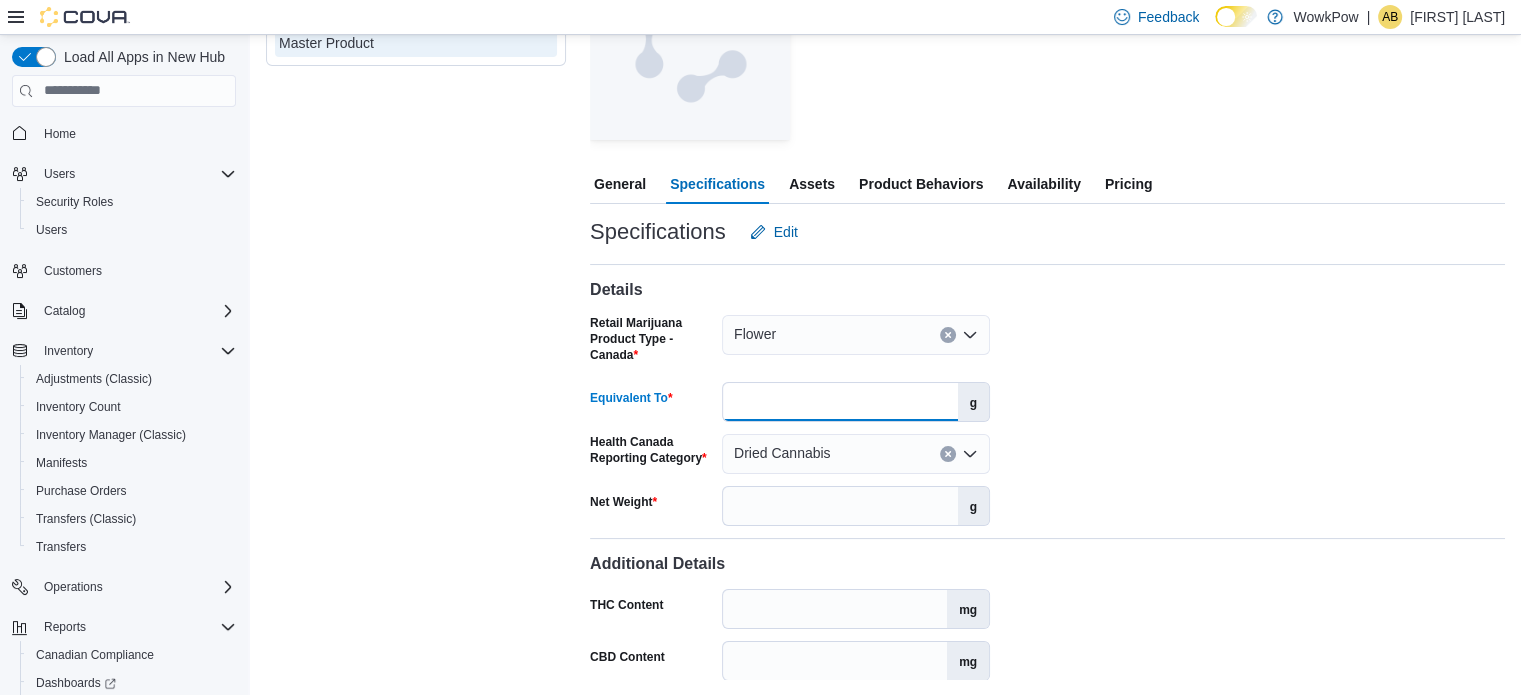 click on "***" at bounding box center [840, 402] 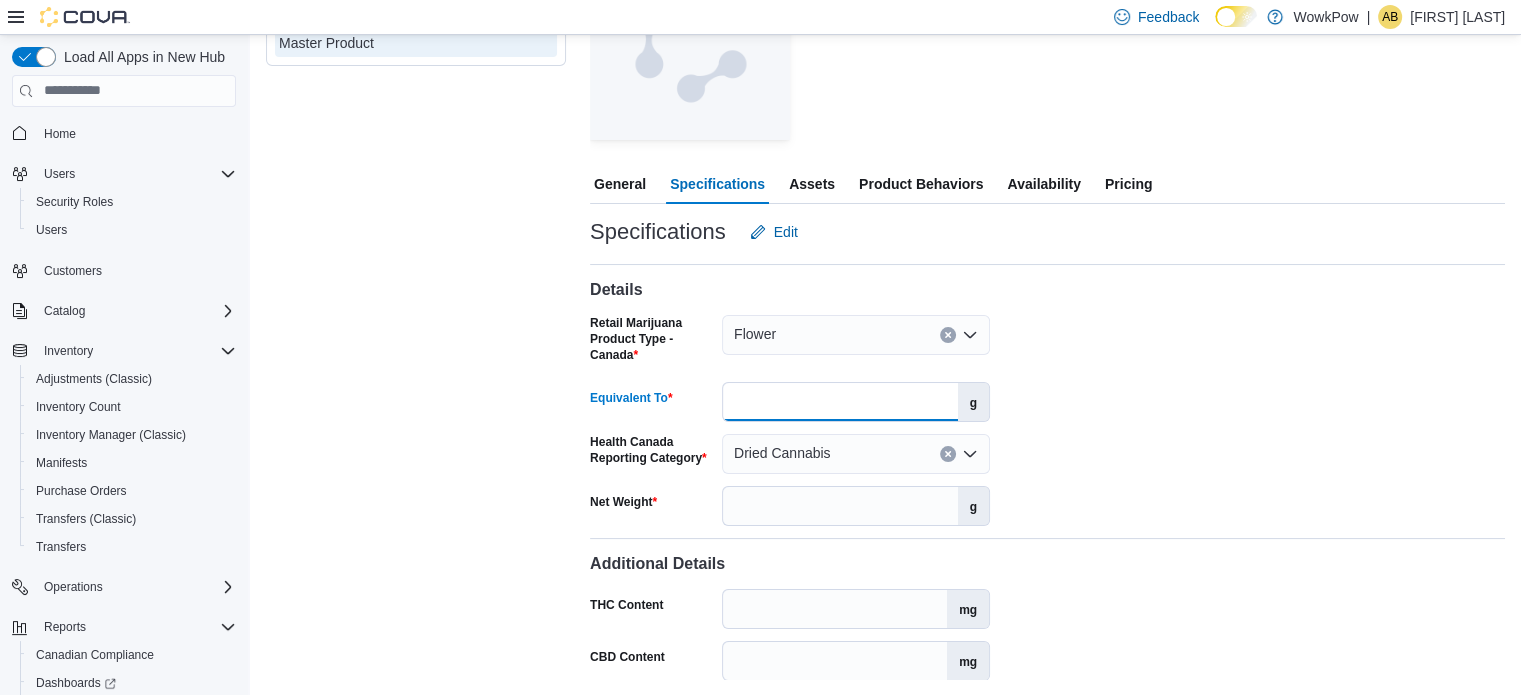 type on "**" 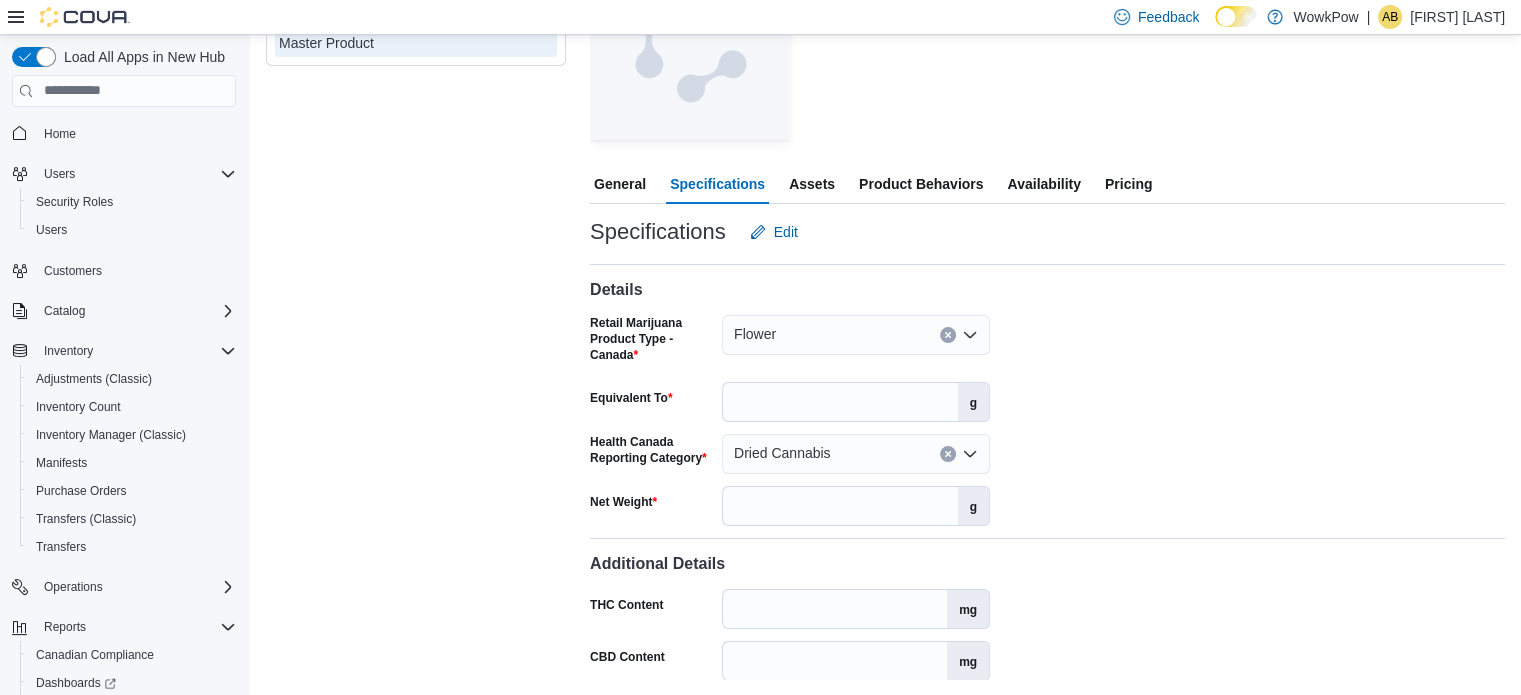 drag, startPoint x: 1199, startPoint y: 416, endPoint x: 1041, endPoint y: 495, distance: 176.64937 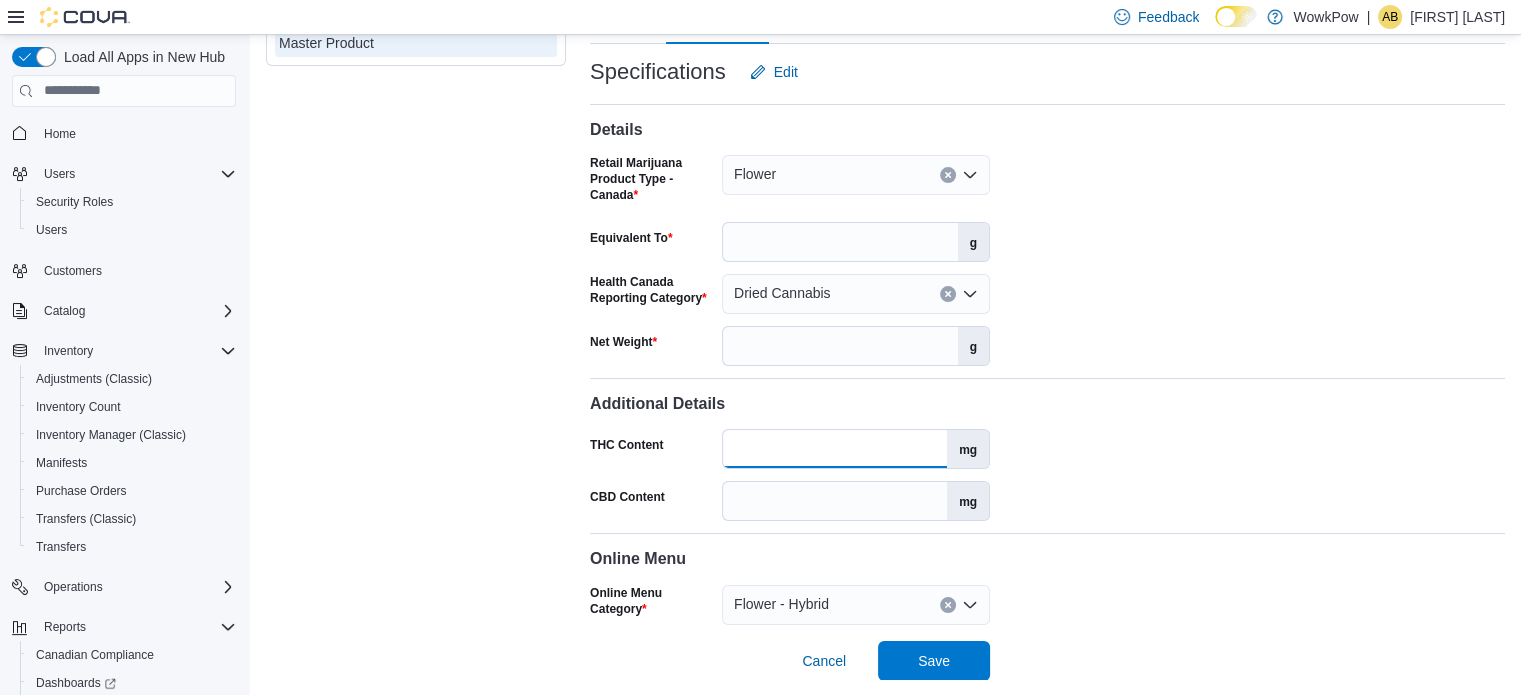 click on "THC Content" at bounding box center (835, 449) 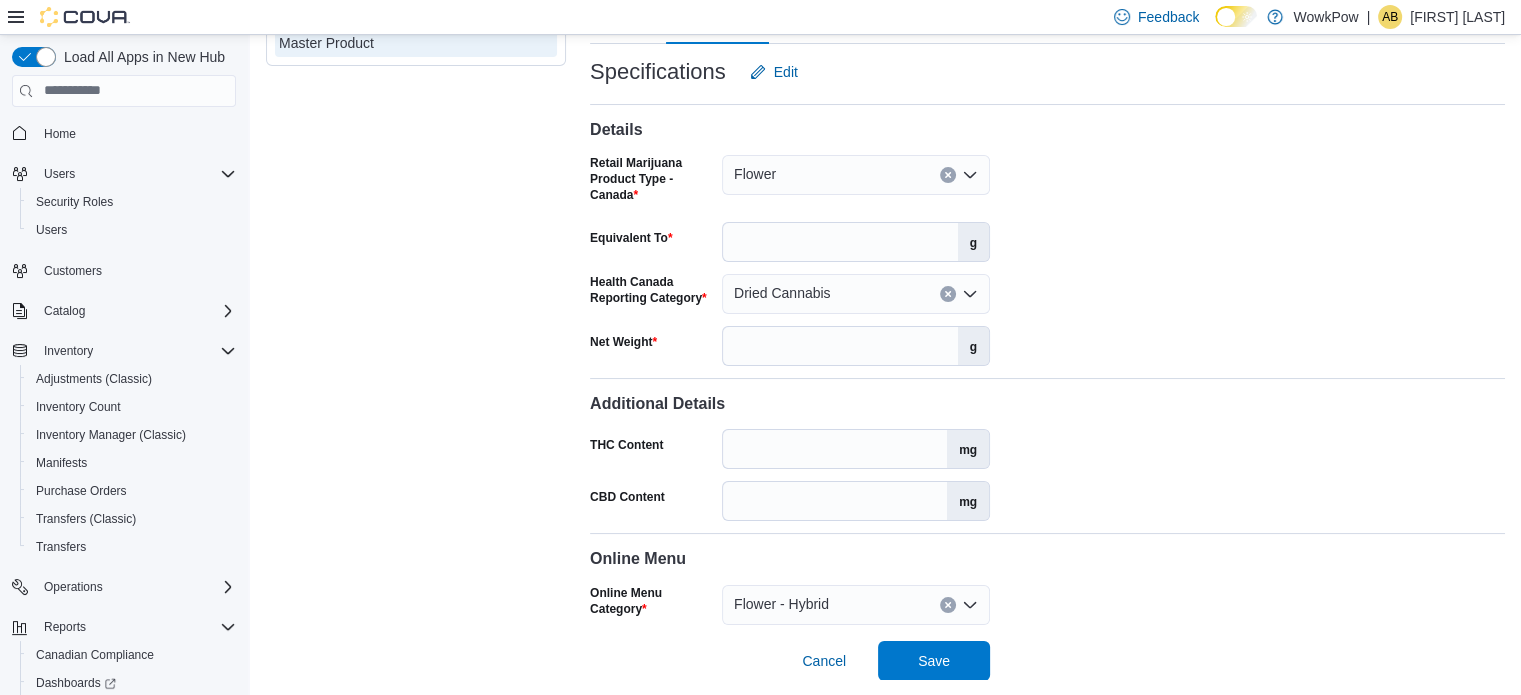 drag, startPoint x: 1093, startPoint y: 301, endPoint x: 1067, endPoint y: 358, distance: 62.649822 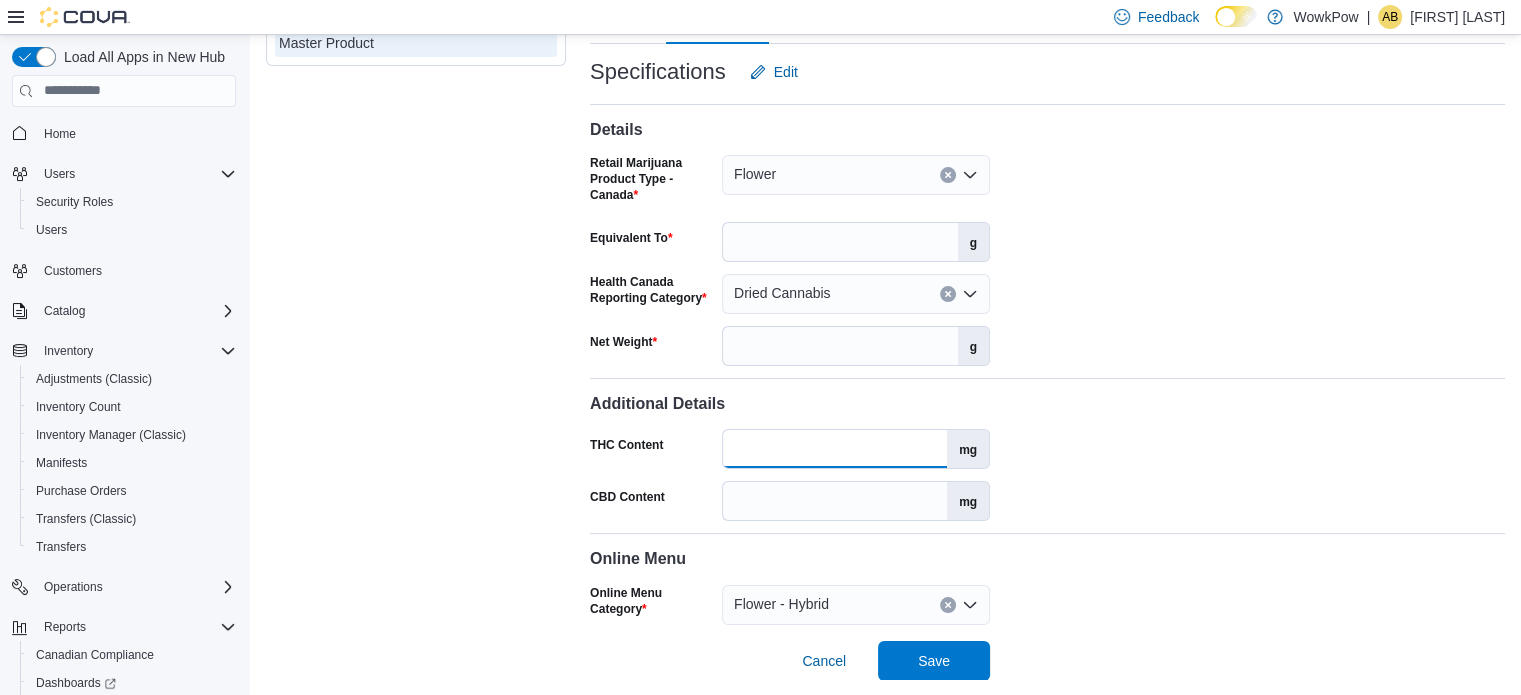 click on "THC Content" at bounding box center [835, 449] 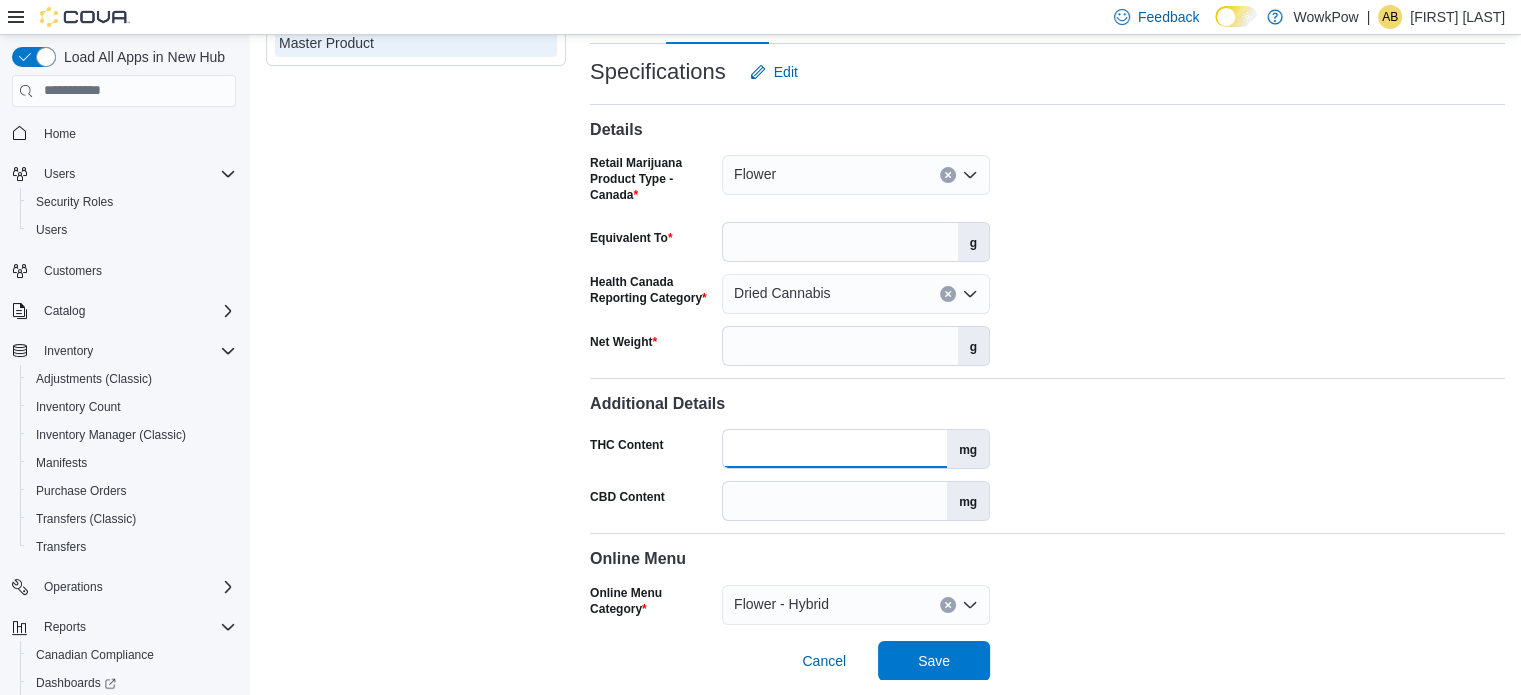 click on "THC Content" at bounding box center (835, 449) 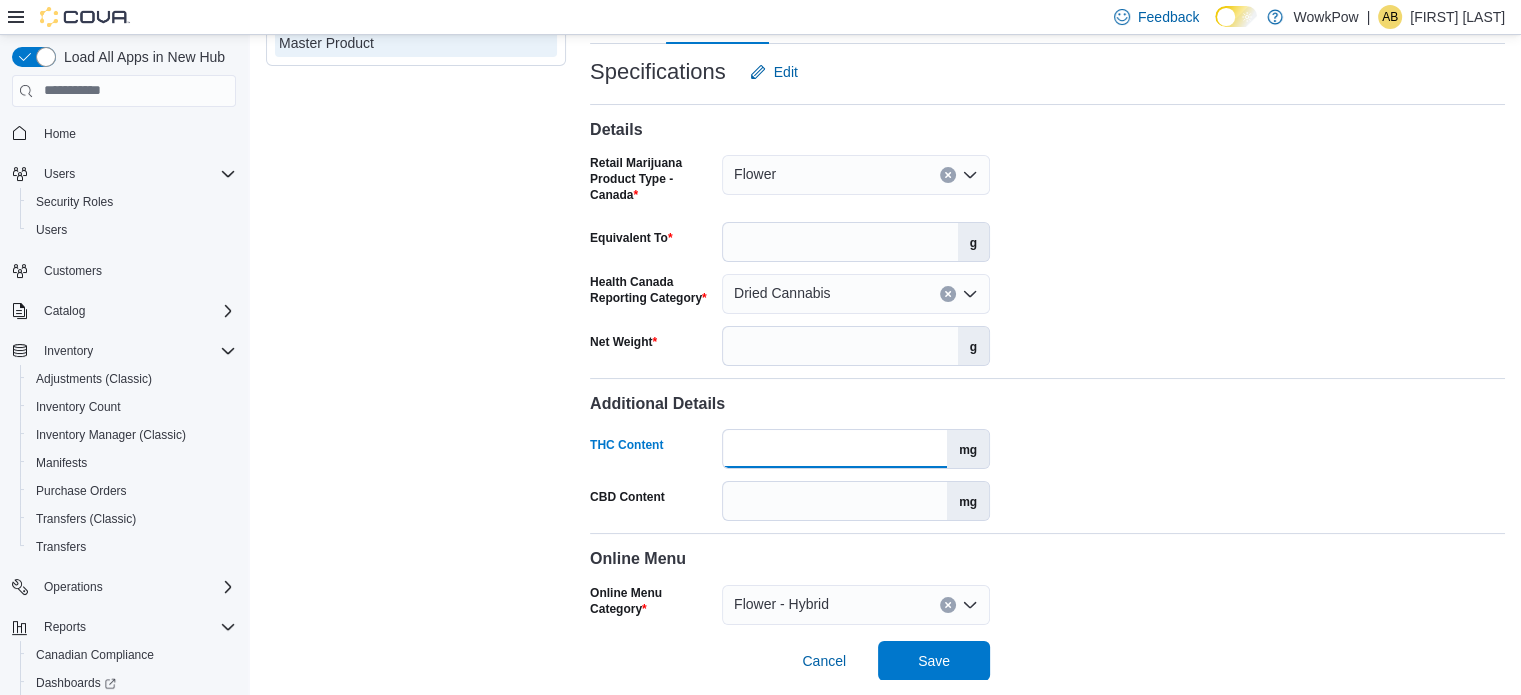 type on "***" 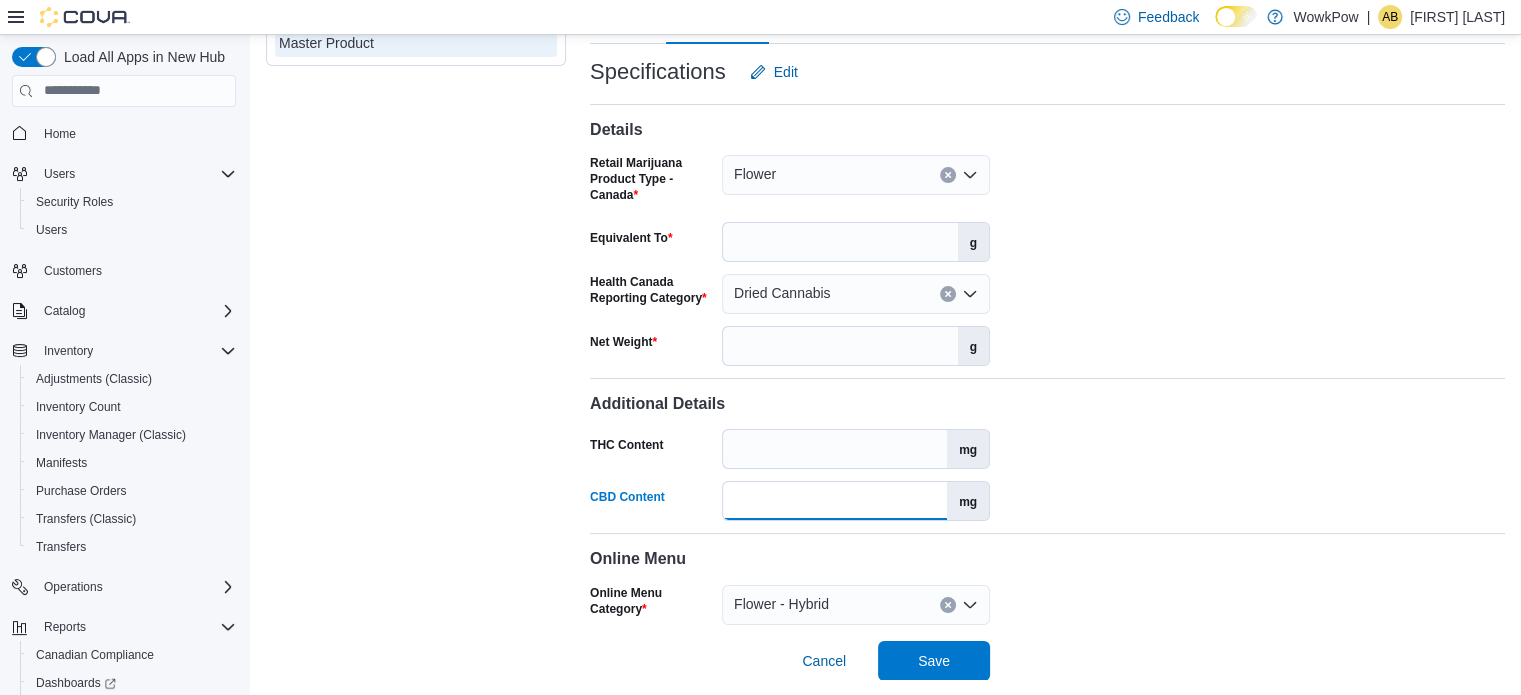 type on "***" 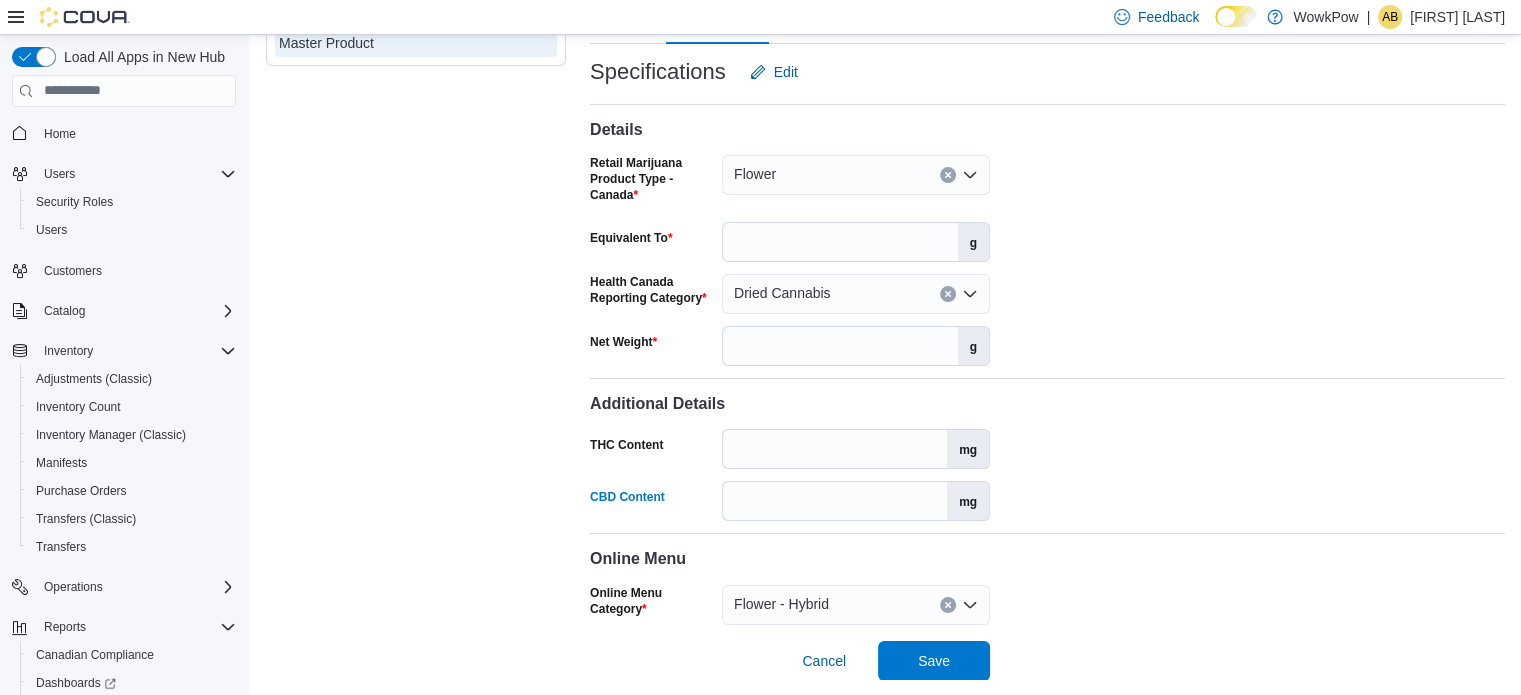 click on "Additional Details THC Content *** mg CBD Content *** mg" at bounding box center [1047, 443] 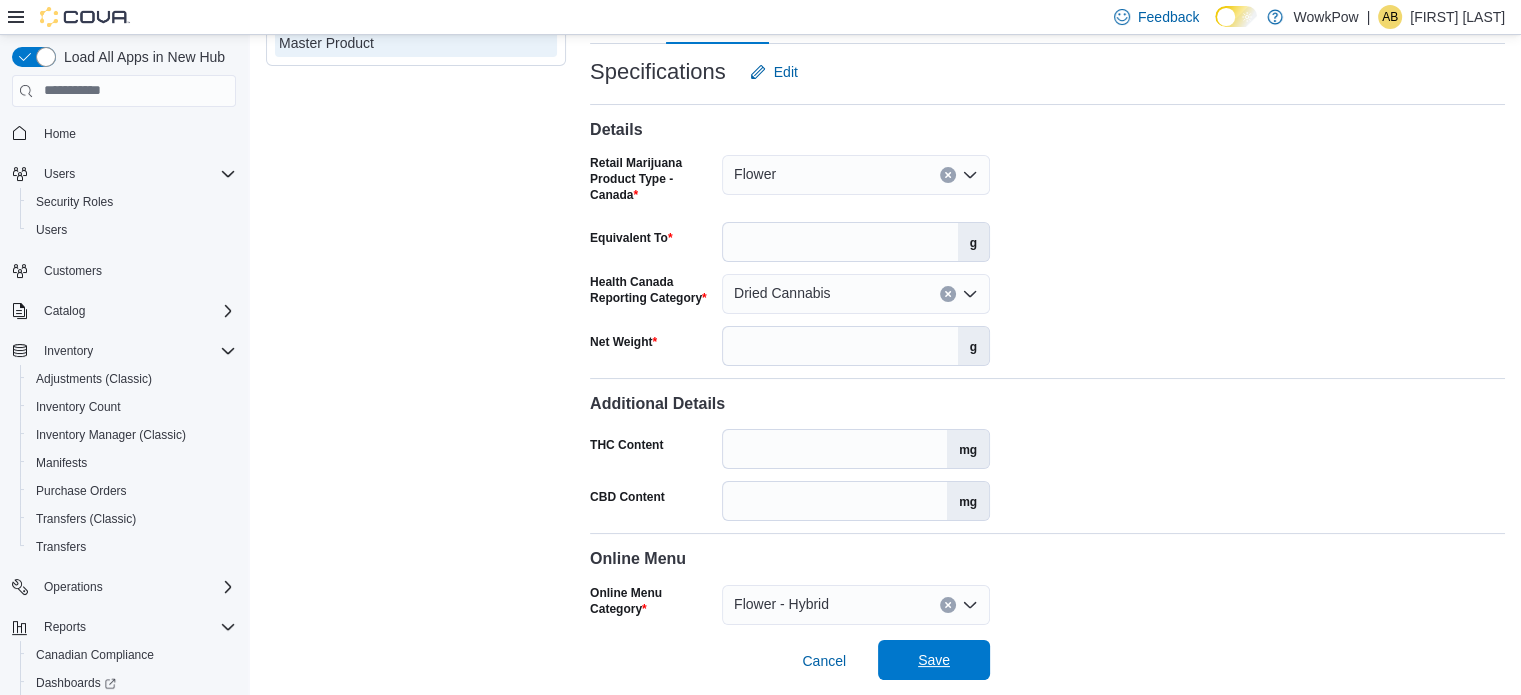 click on "Save" at bounding box center (934, 660) 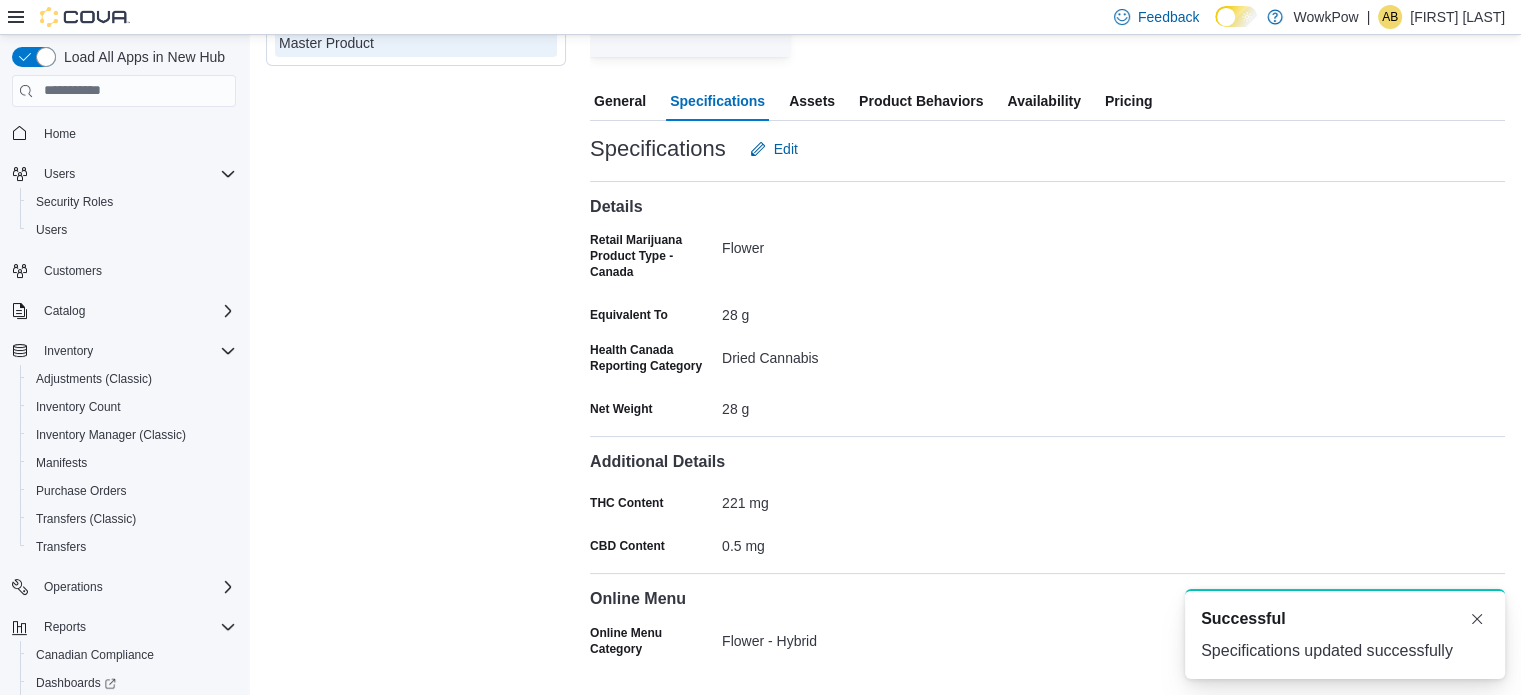 scroll, scrollTop: 0, scrollLeft: 0, axis: both 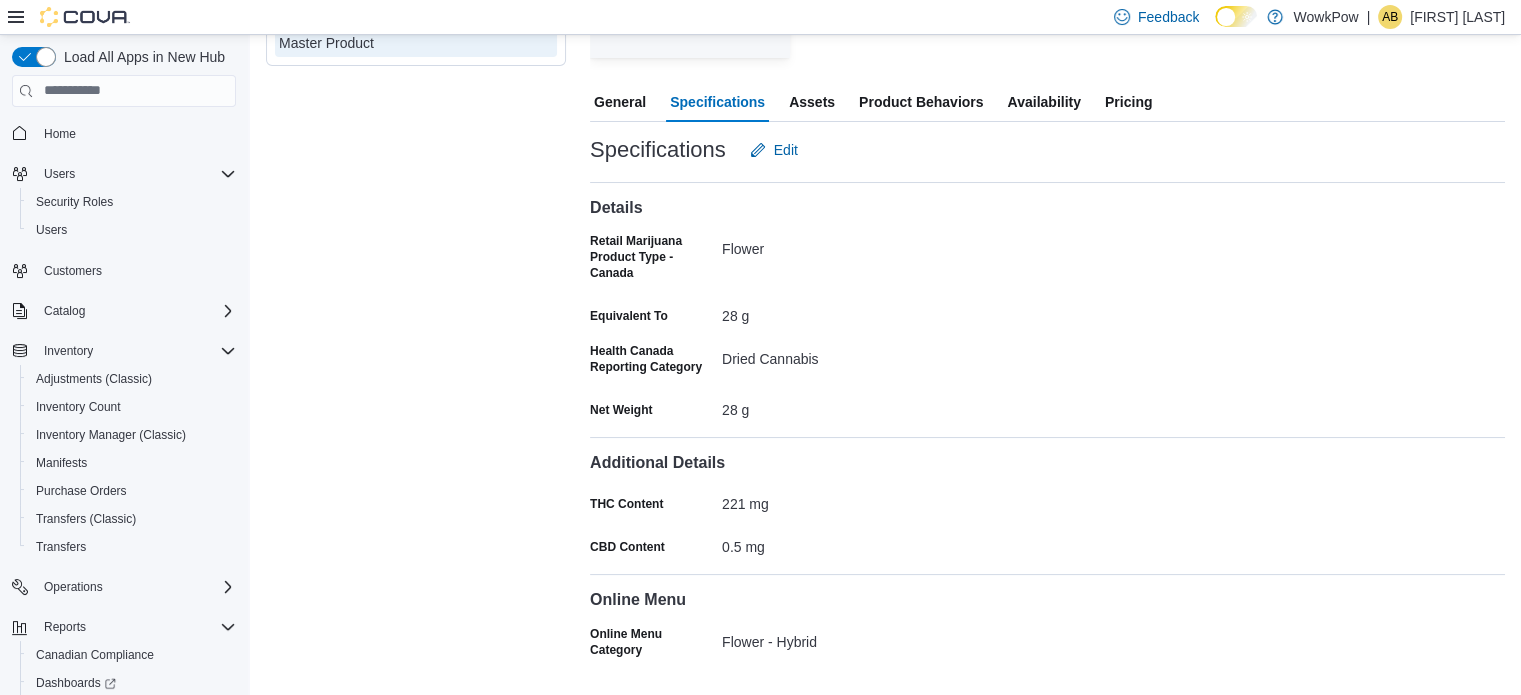 click on "28 g" at bounding box center [856, 406] 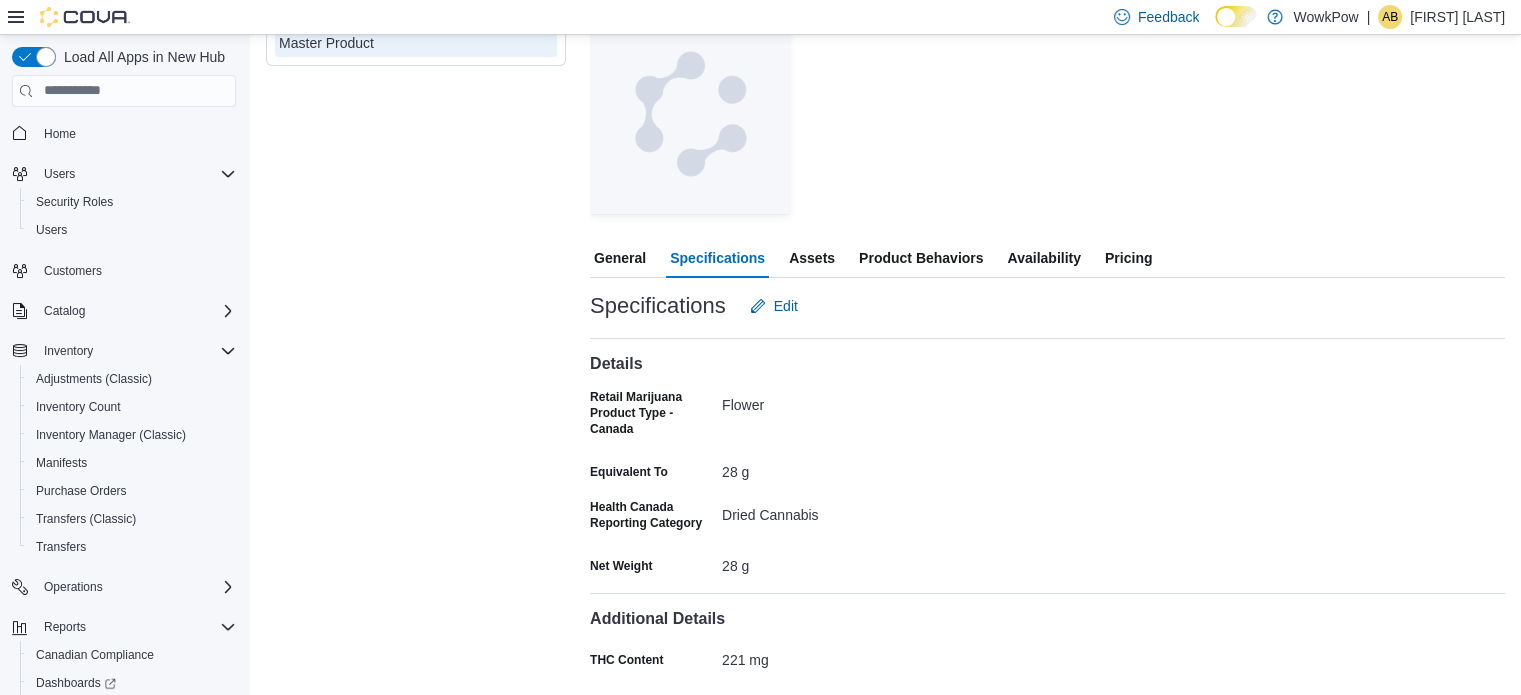 scroll, scrollTop: 0, scrollLeft: 0, axis: both 